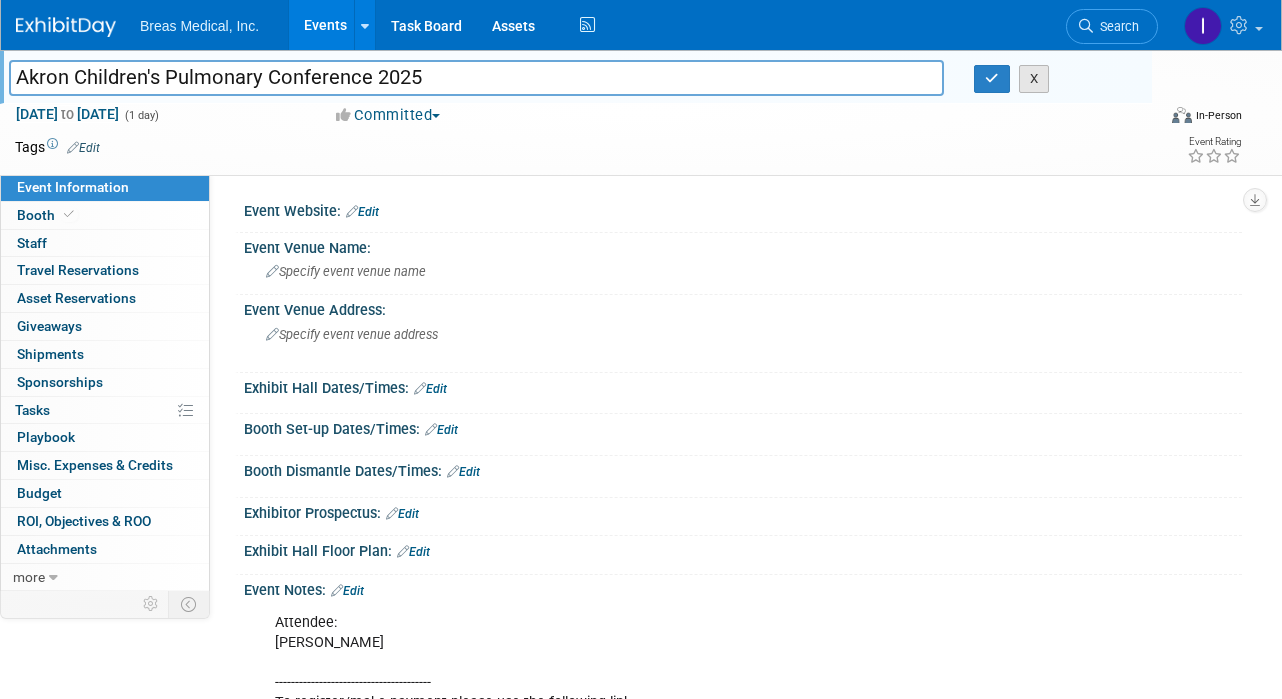 scroll, scrollTop: 0, scrollLeft: 0, axis: both 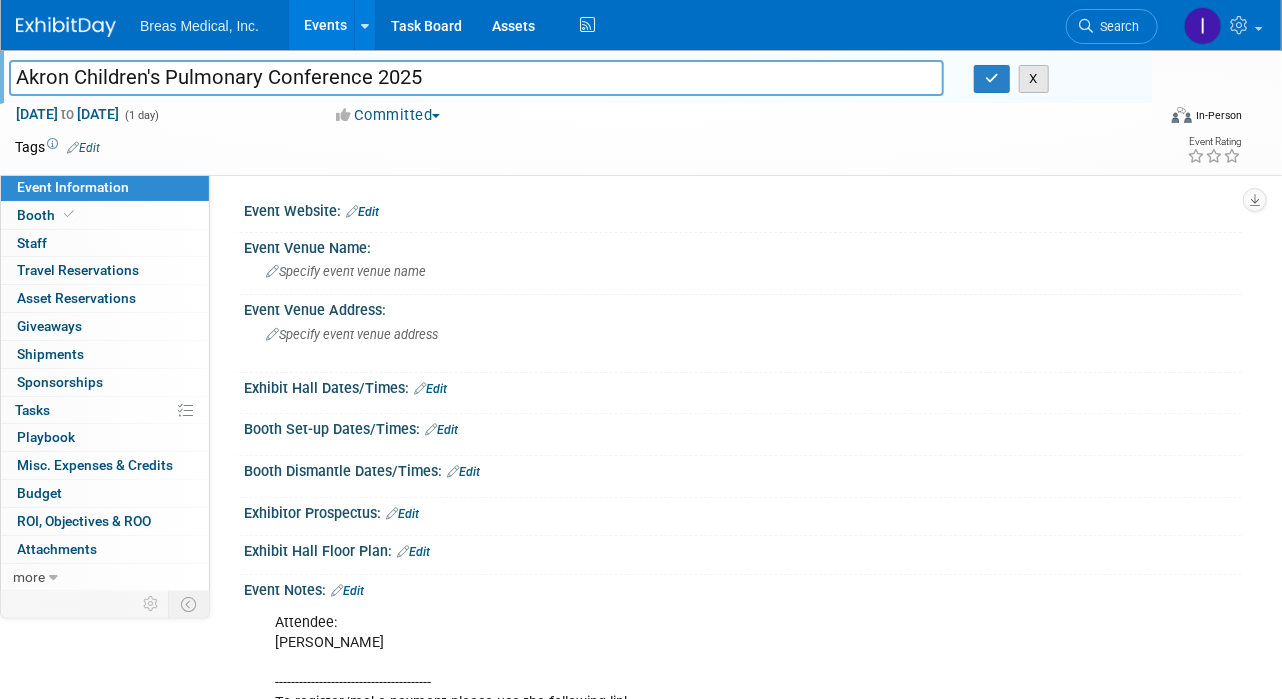 click on "X" at bounding box center [1034, 79] 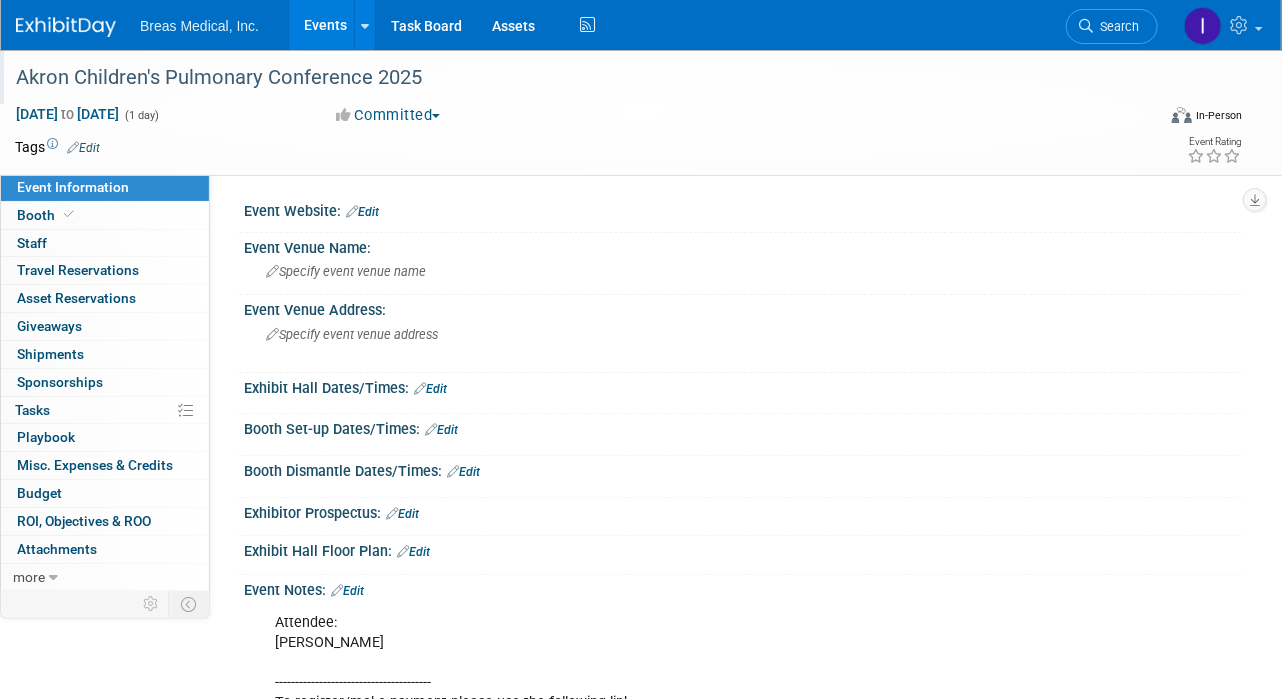 click on "Events" at bounding box center (325, 25) 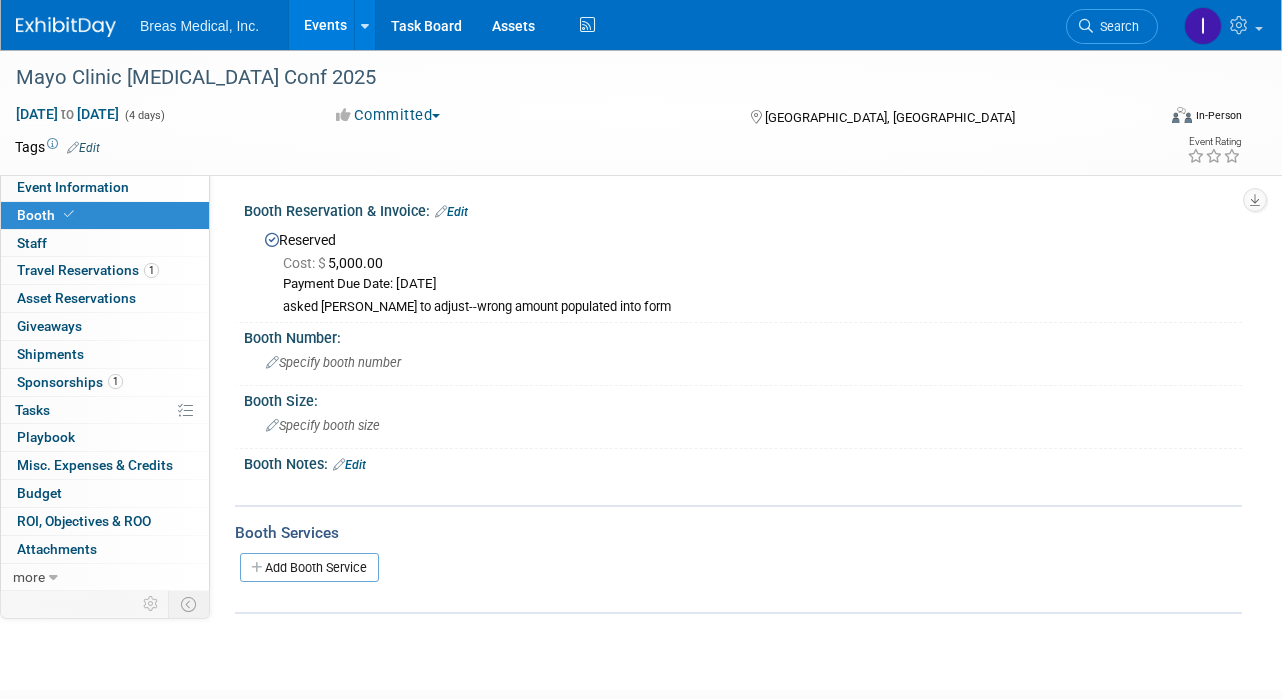 scroll, scrollTop: 0, scrollLeft: 0, axis: both 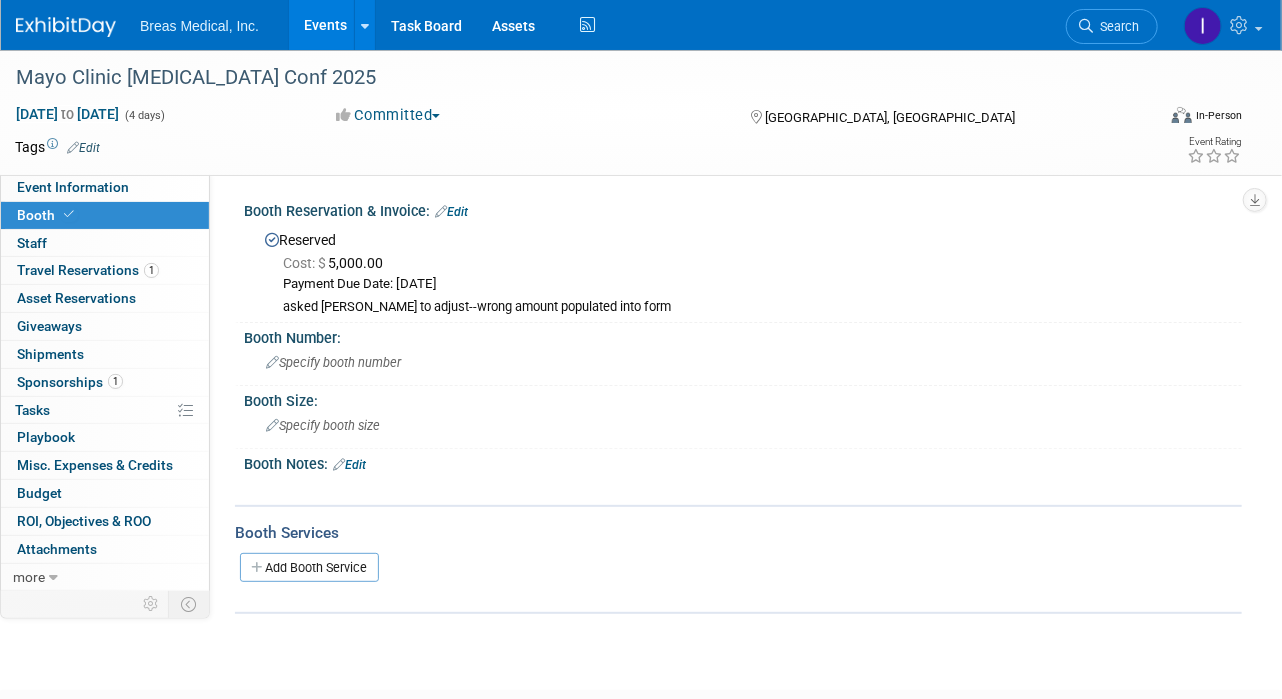 click on "Events" at bounding box center [325, 25] 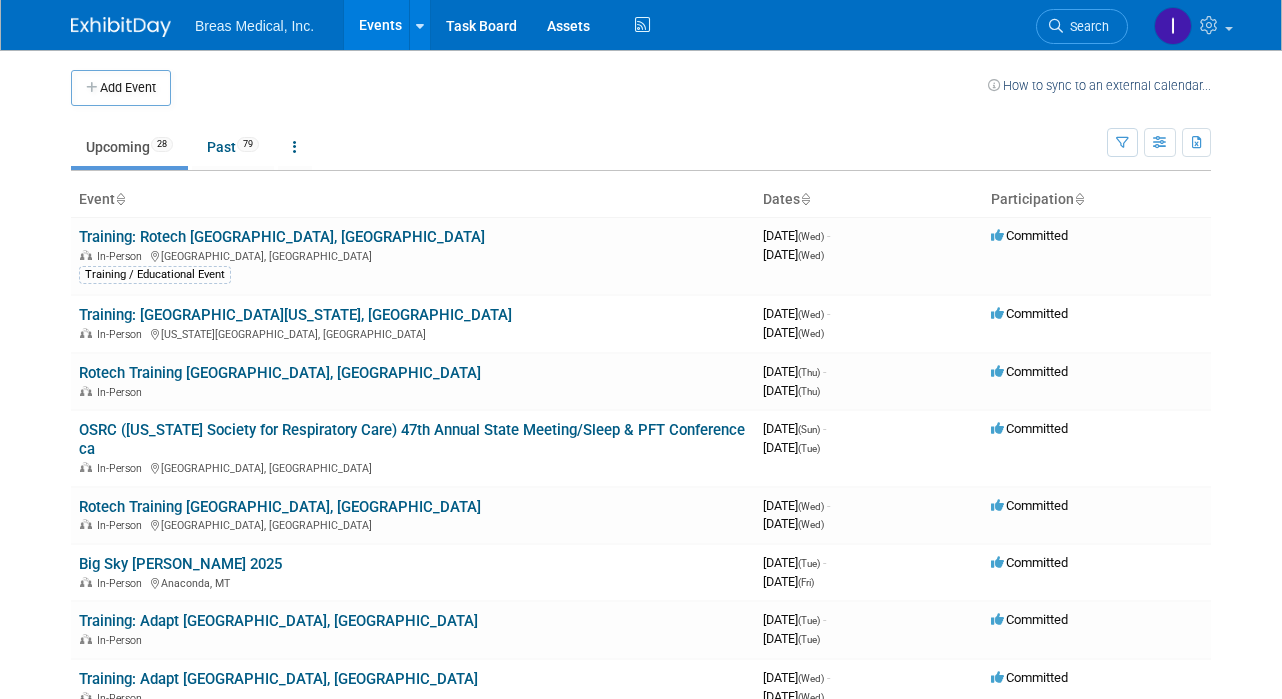 scroll, scrollTop: 0, scrollLeft: 0, axis: both 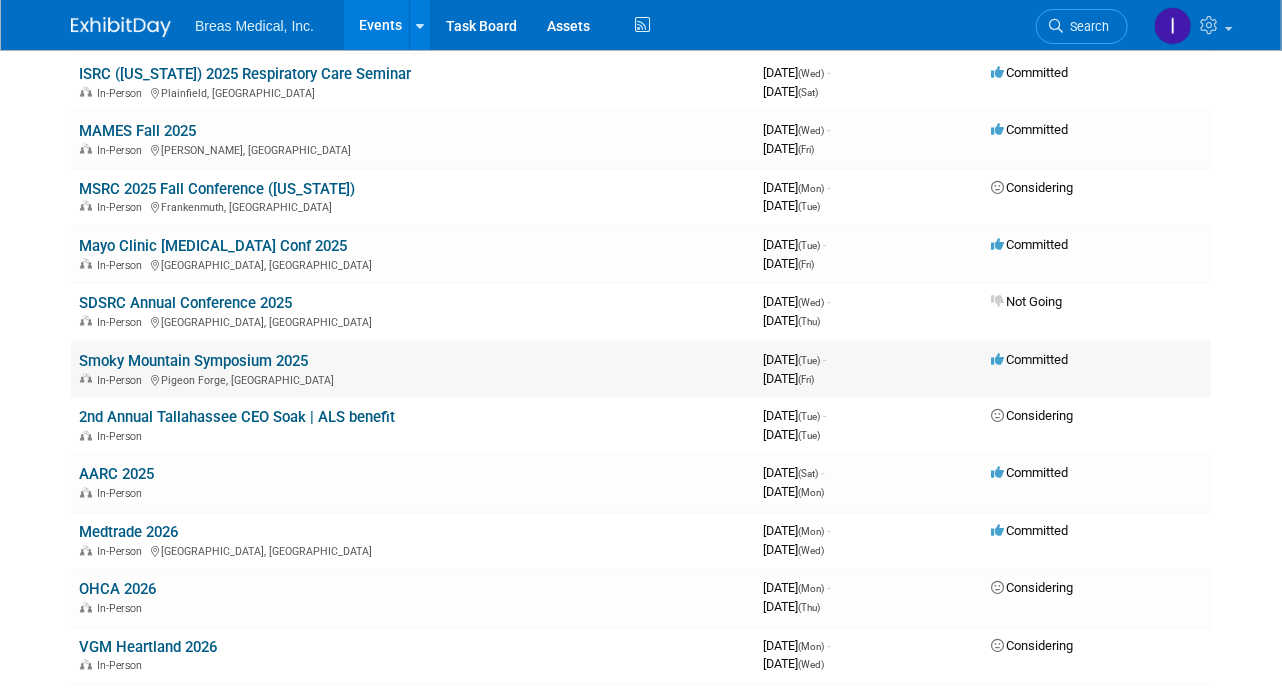 click on "Smoky Mountain Symposium 2025" at bounding box center (193, 361) 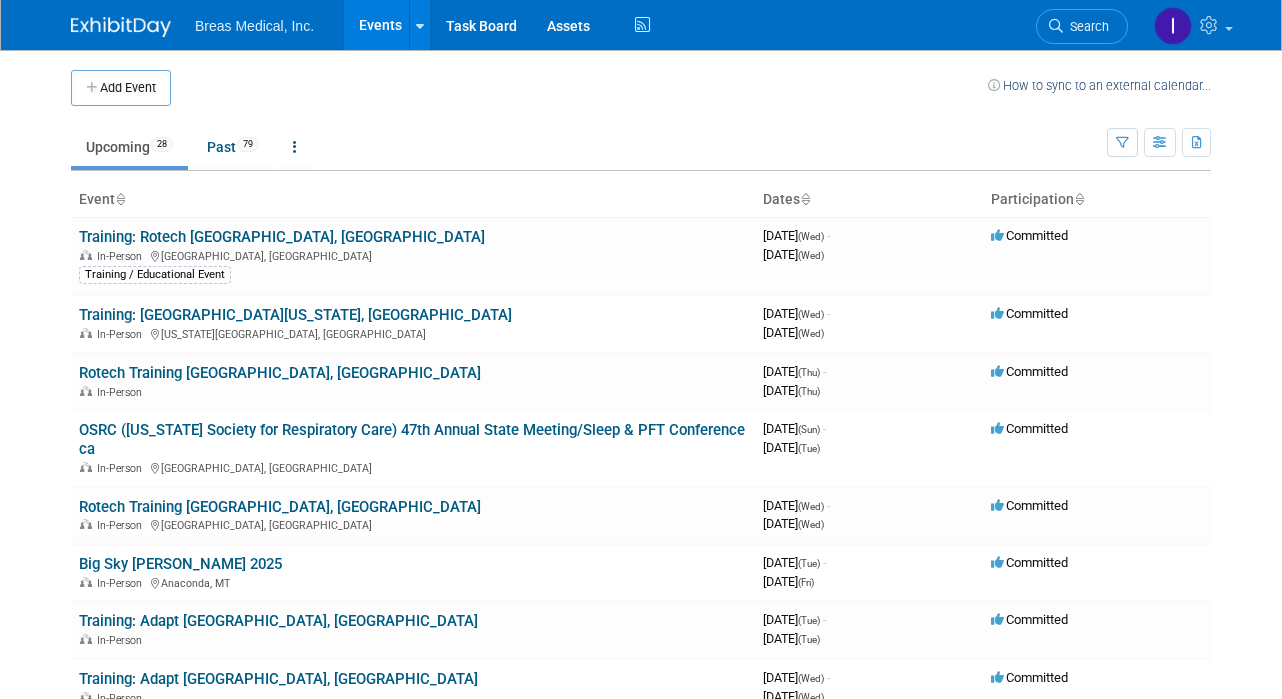scroll, scrollTop: 0, scrollLeft: 0, axis: both 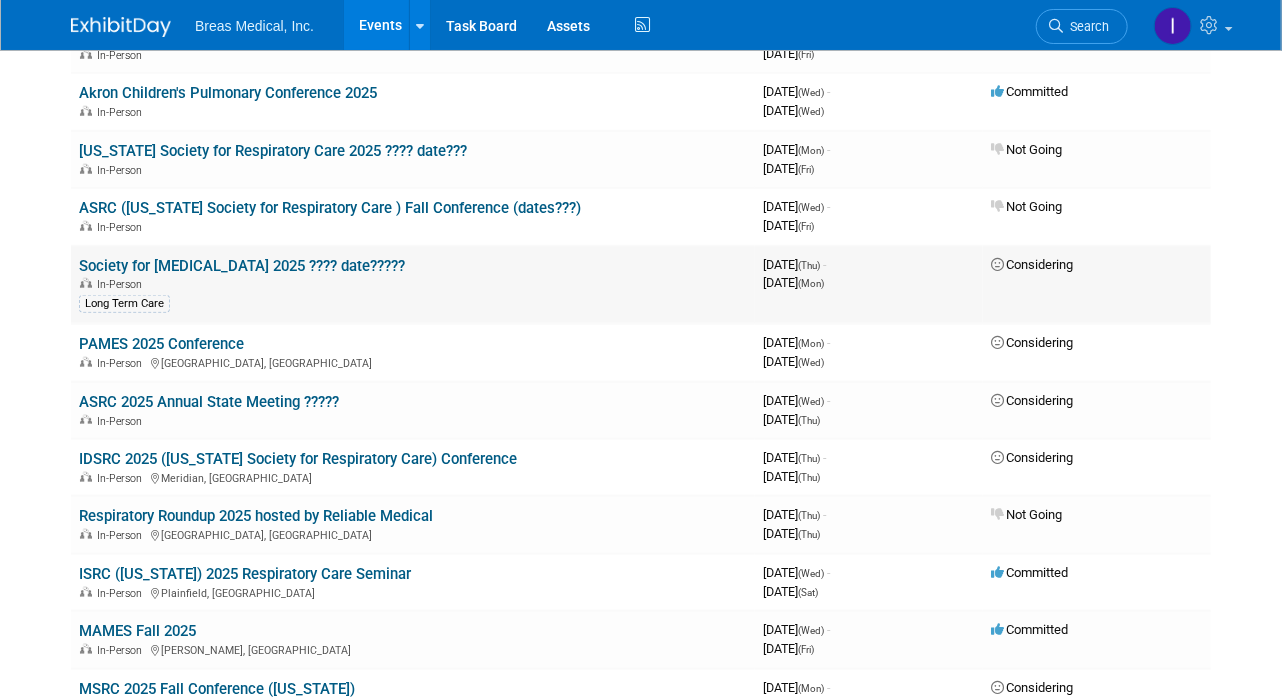 click on "Society for [MEDICAL_DATA] 2025 ???? date?????" at bounding box center [242, 266] 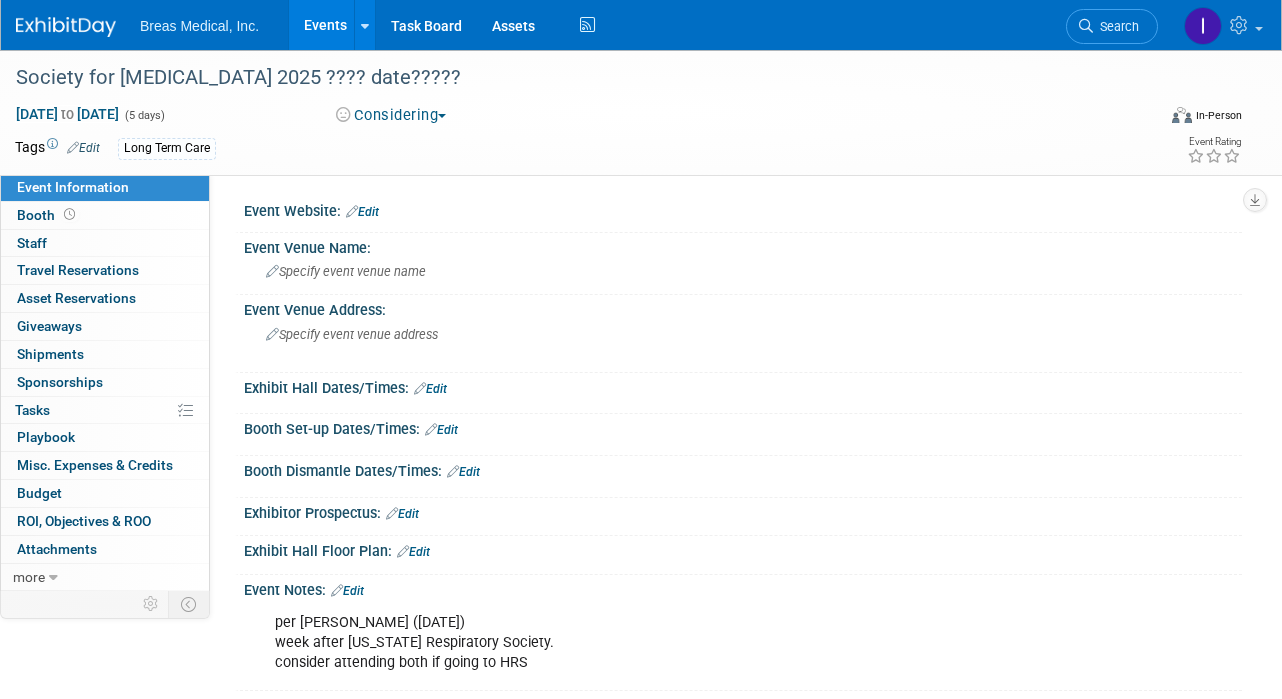 scroll, scrollTop: 0, scrollLeft: 0, axis: both 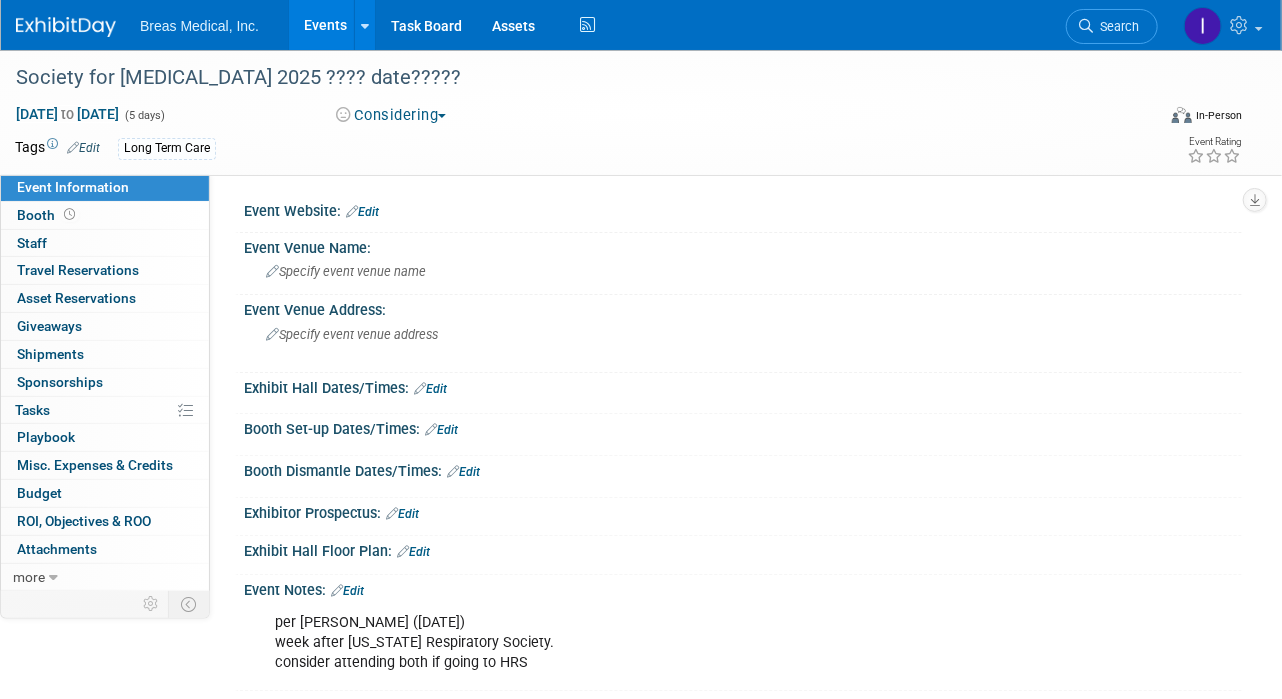 click on "Considering" at bounding box center [391, 115] 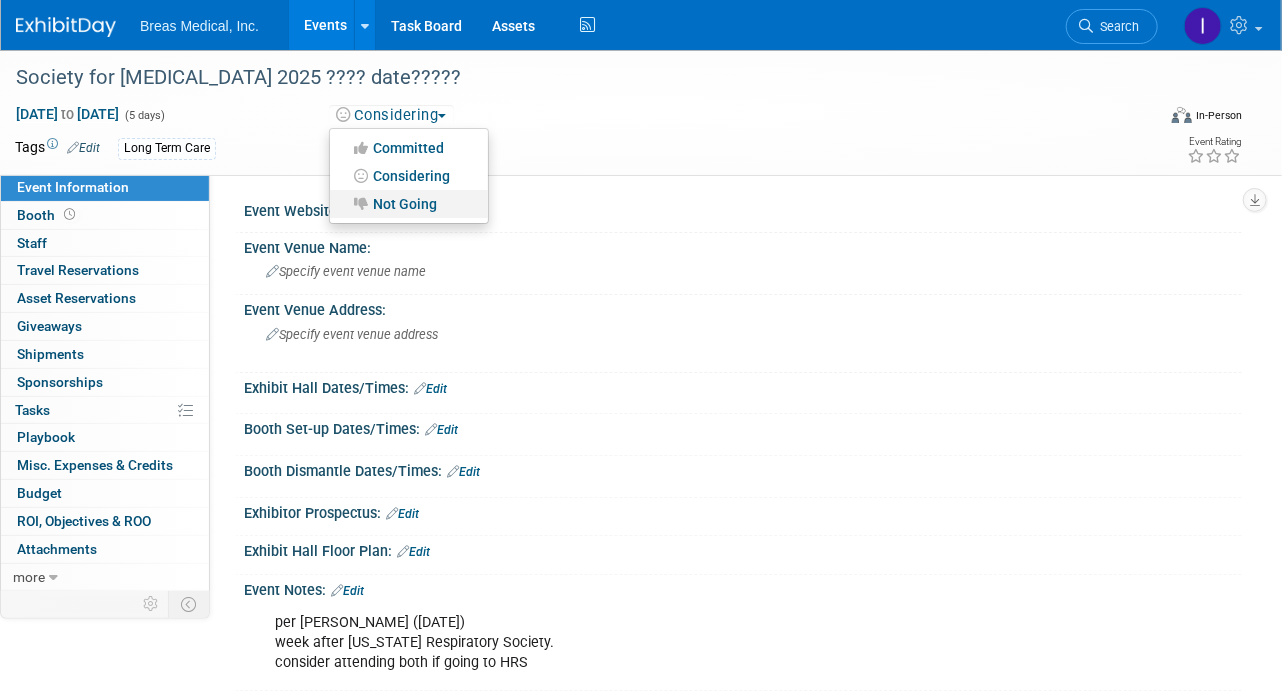 click on "Not Going" at bounding box center (409, 204) 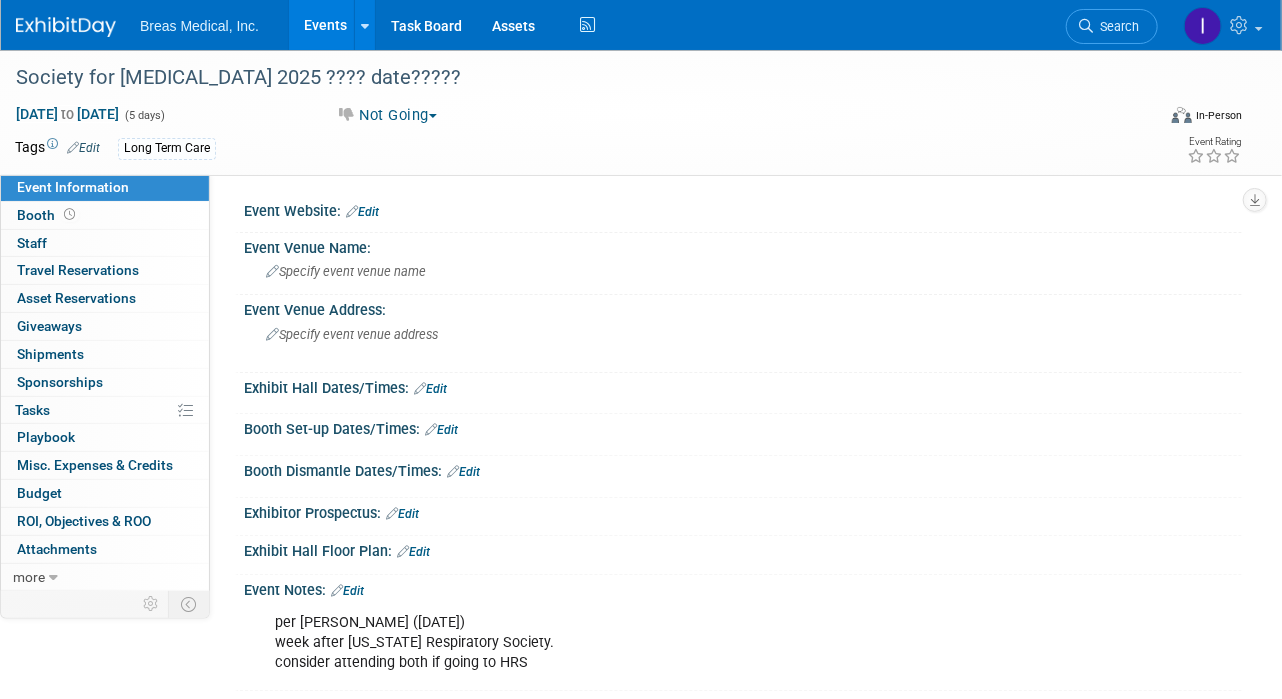 click on "Events" at bounding box center [325, 25] 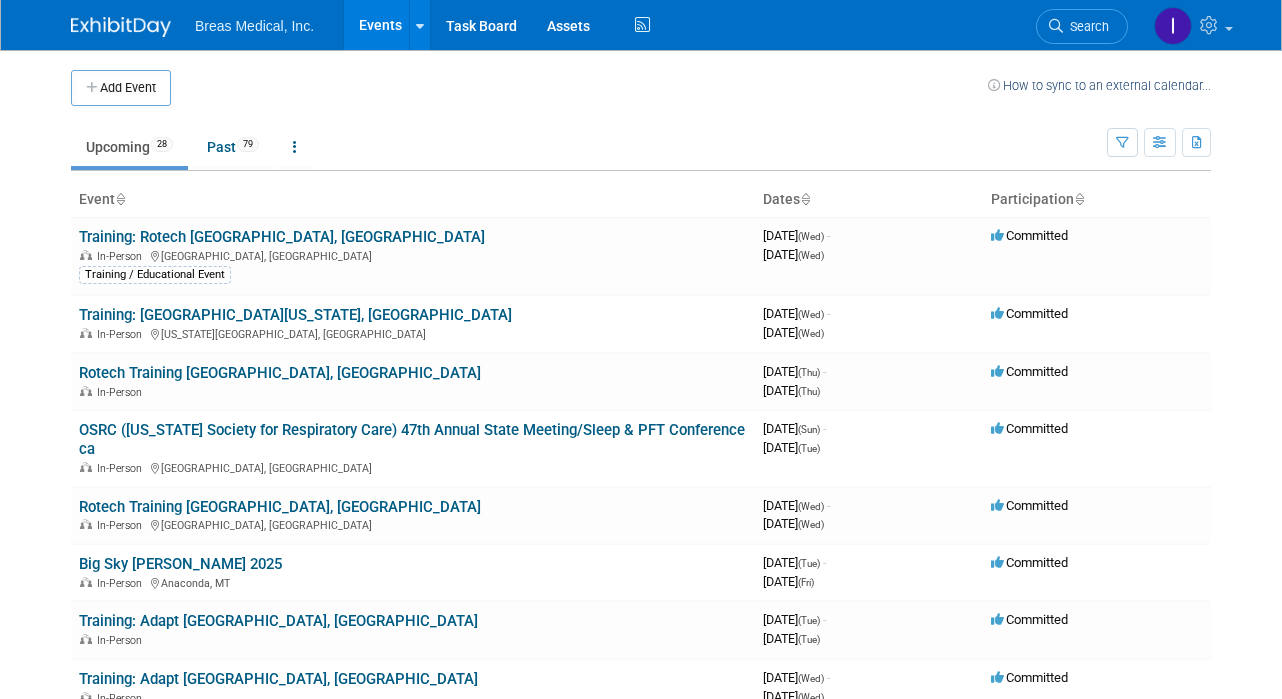 scroll, scrollTop: 0, scrollLeft: 0, axis: both 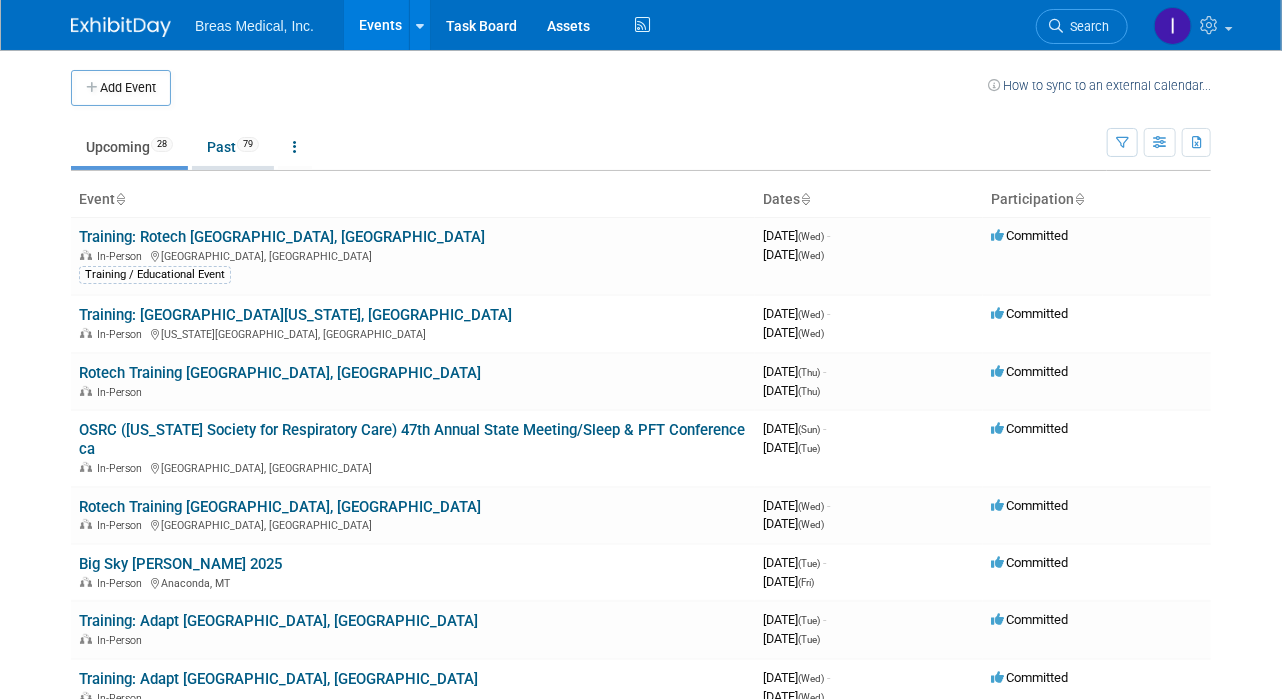 click on "Past
79" at bounding box center [233, 147] 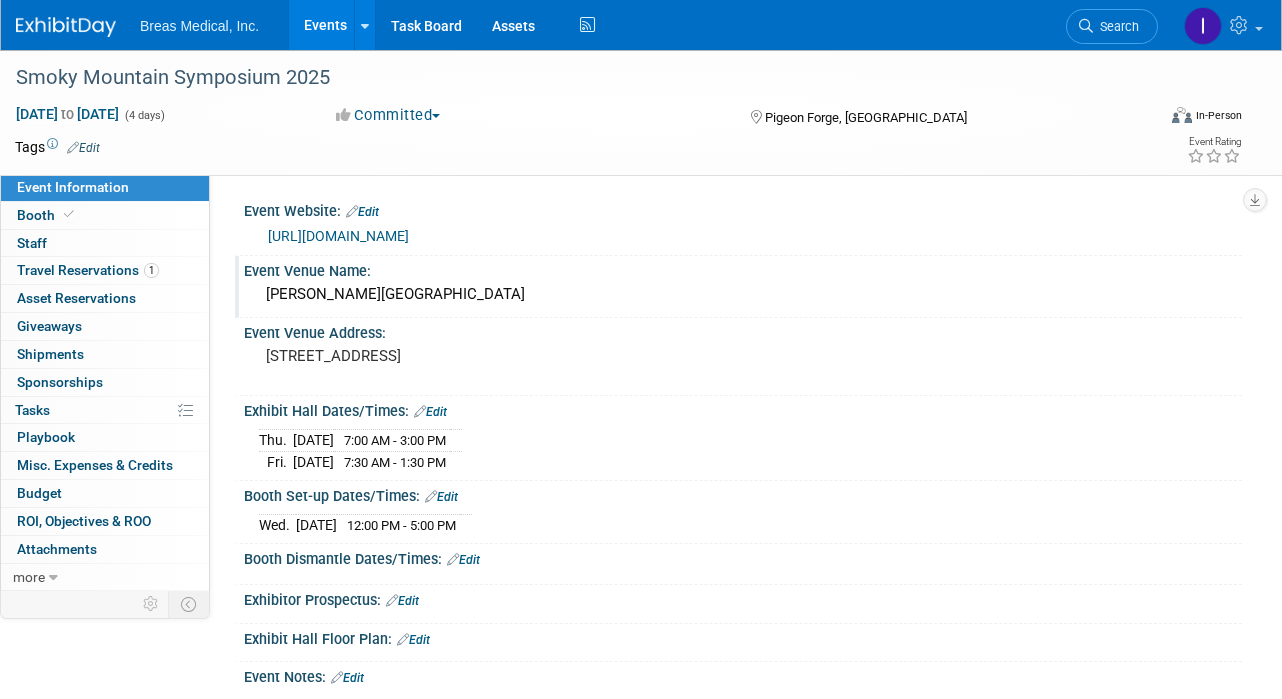 scroll, scrollTop: 0, scrollLeft: 0, axis: both 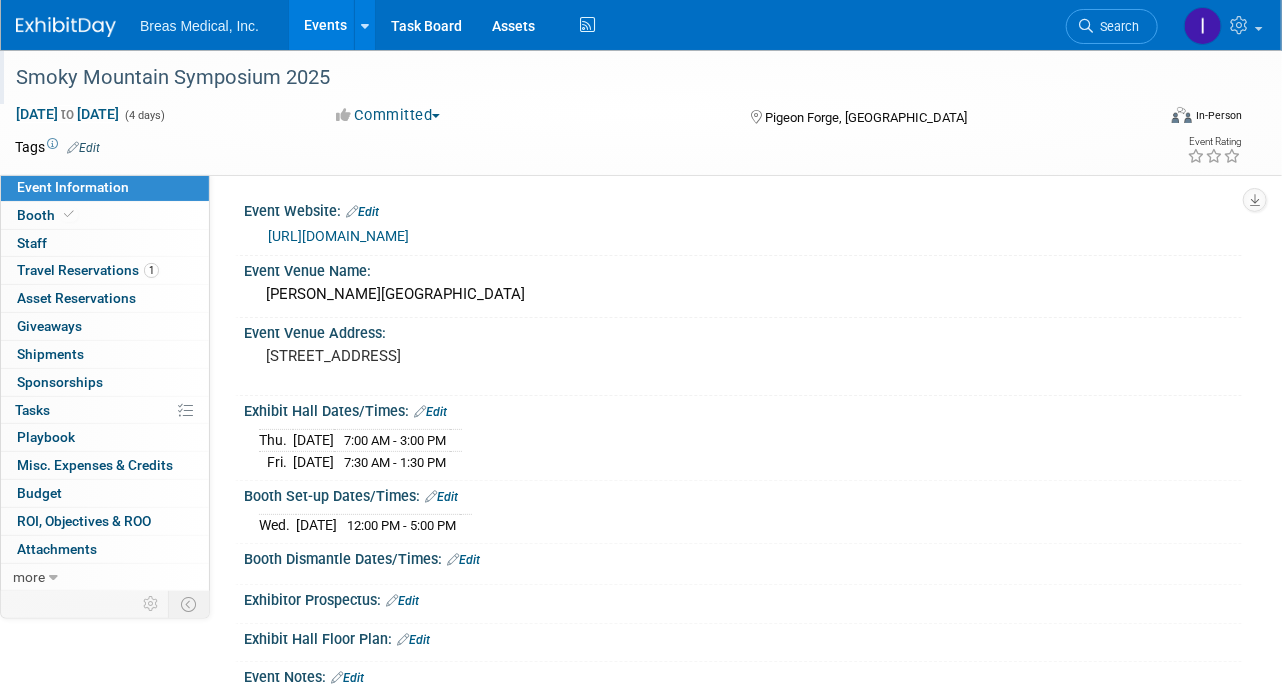 click on "Smoky Mountain Symposium 2025" at bounding box center (573, 78) 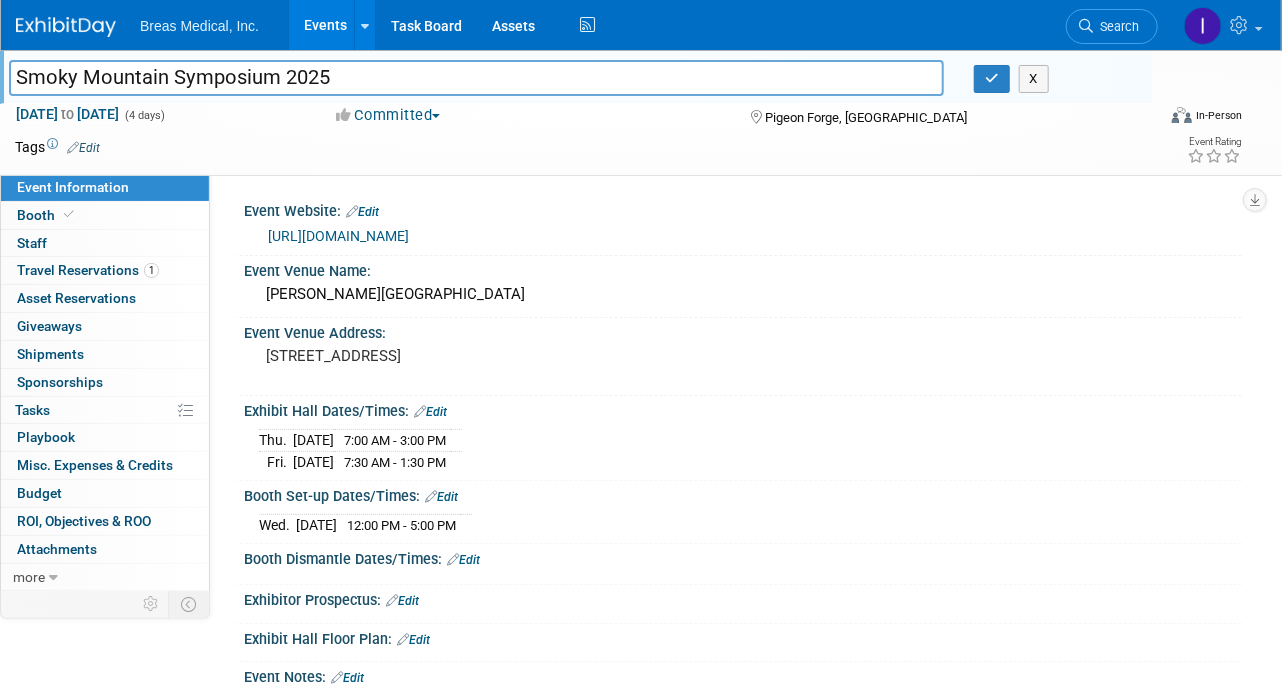 drag, startPoint x: 344, startPoint y: 75, endPoint x: -39, endPoint y: 79, distance: 383.02087 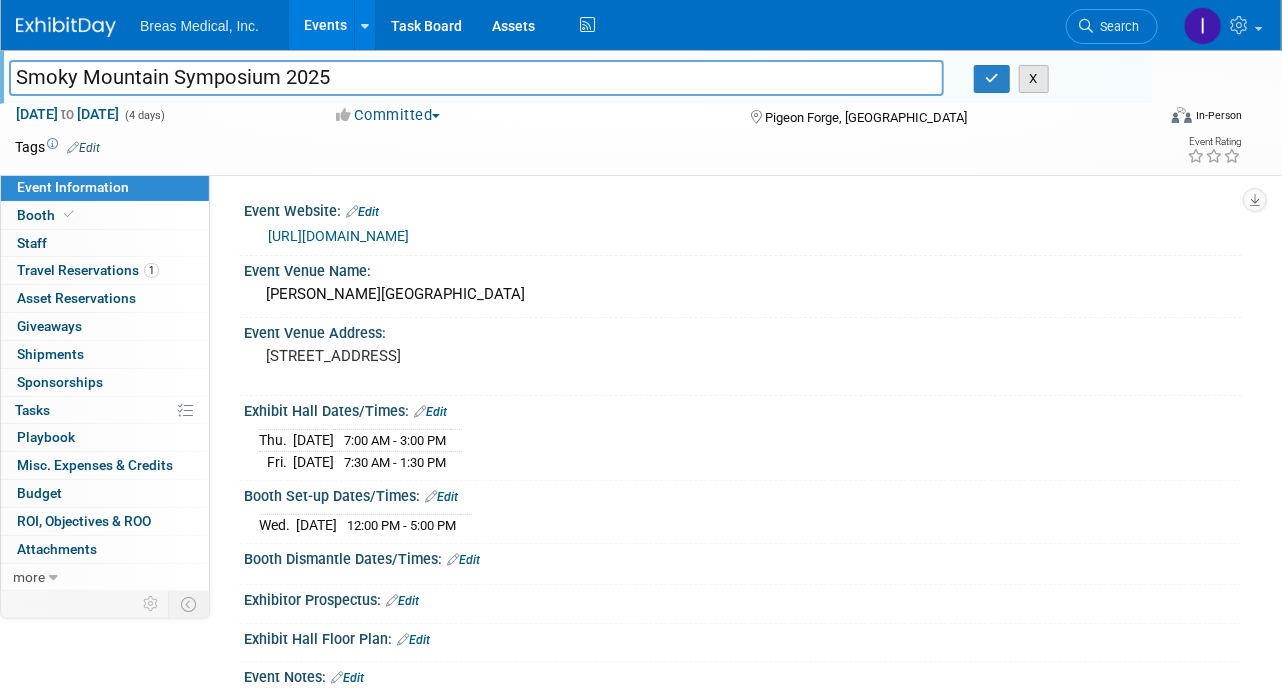 click on "X" at bounding box center (1034, 79) 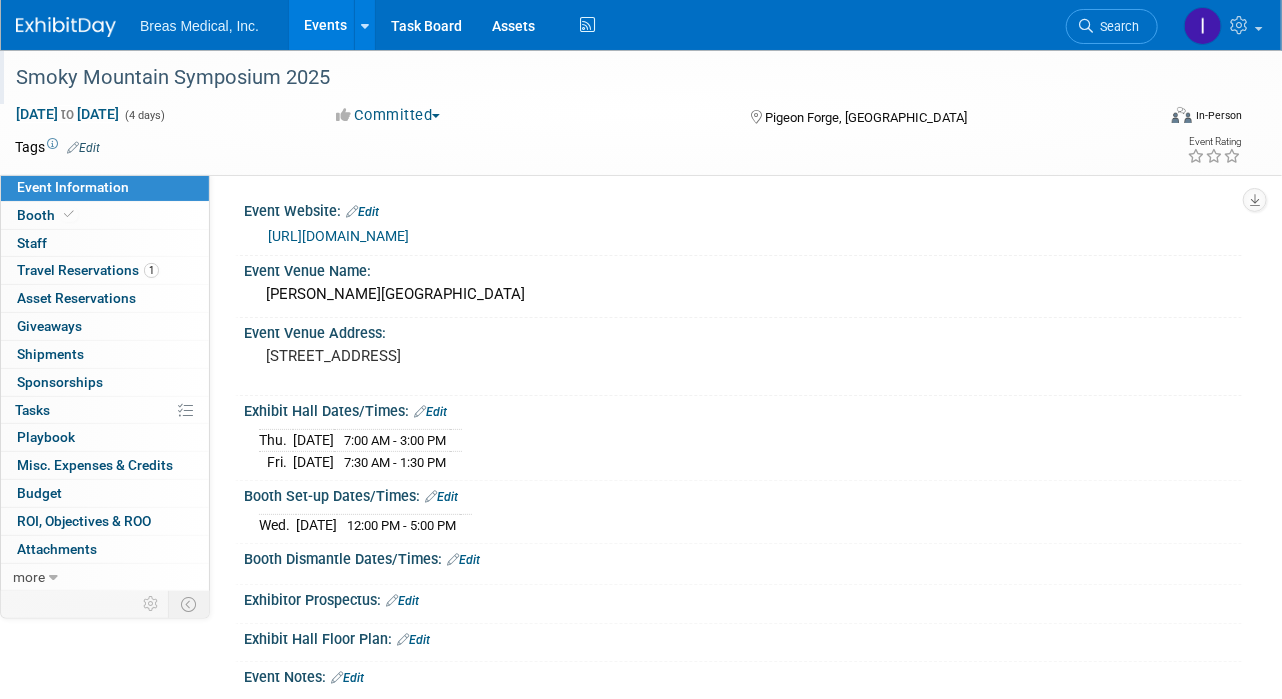 click on "Events" at bounding box center (325, 25) 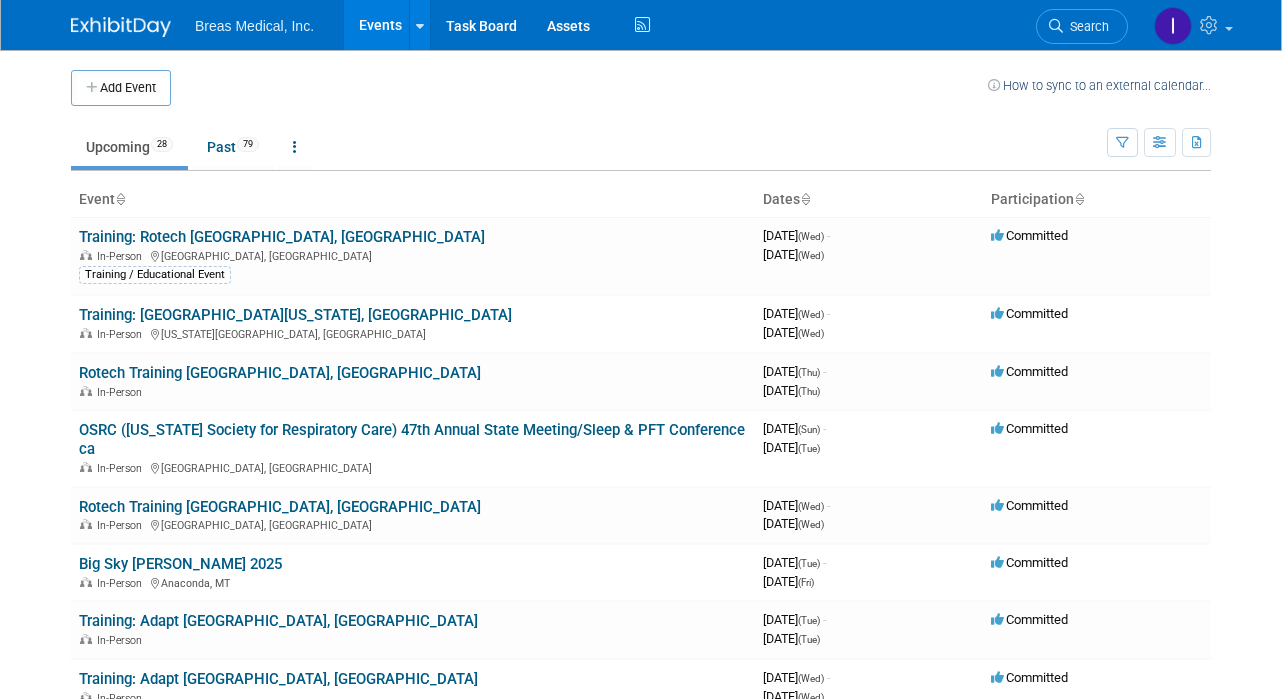 scroll, scrollTop: 0, scrollLeft: 0, axis: both 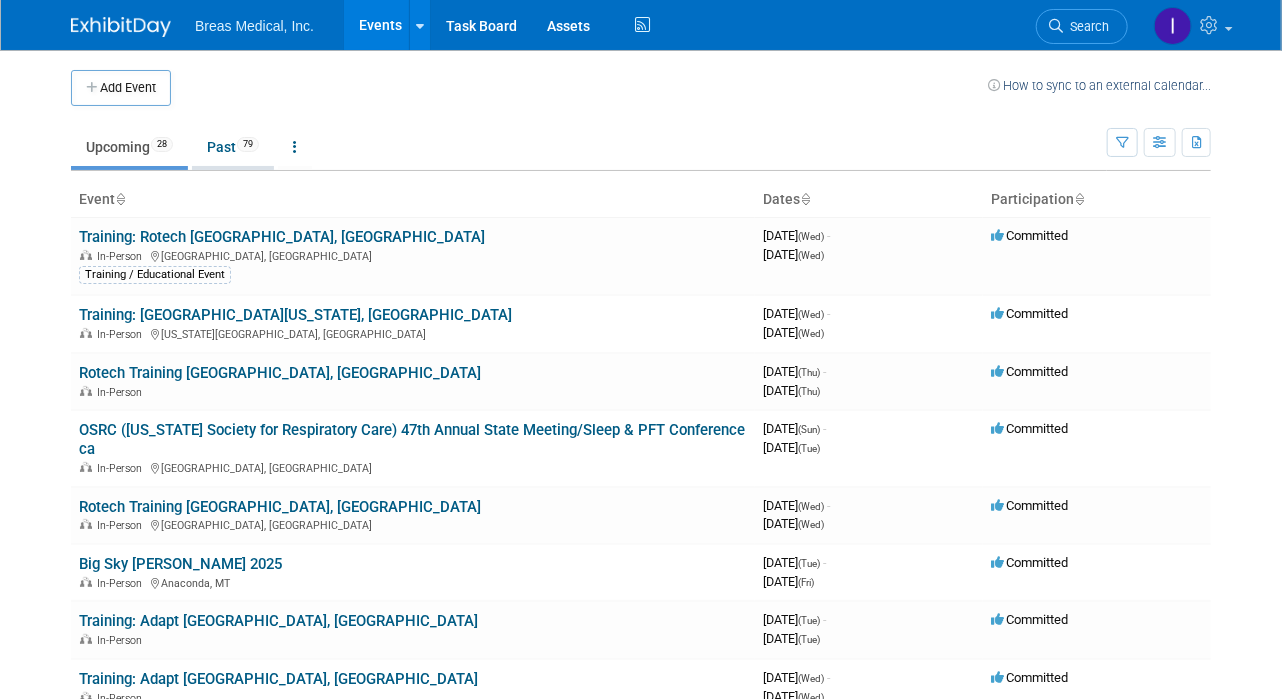 click on "Past
79" at bounding box center (233, 147) 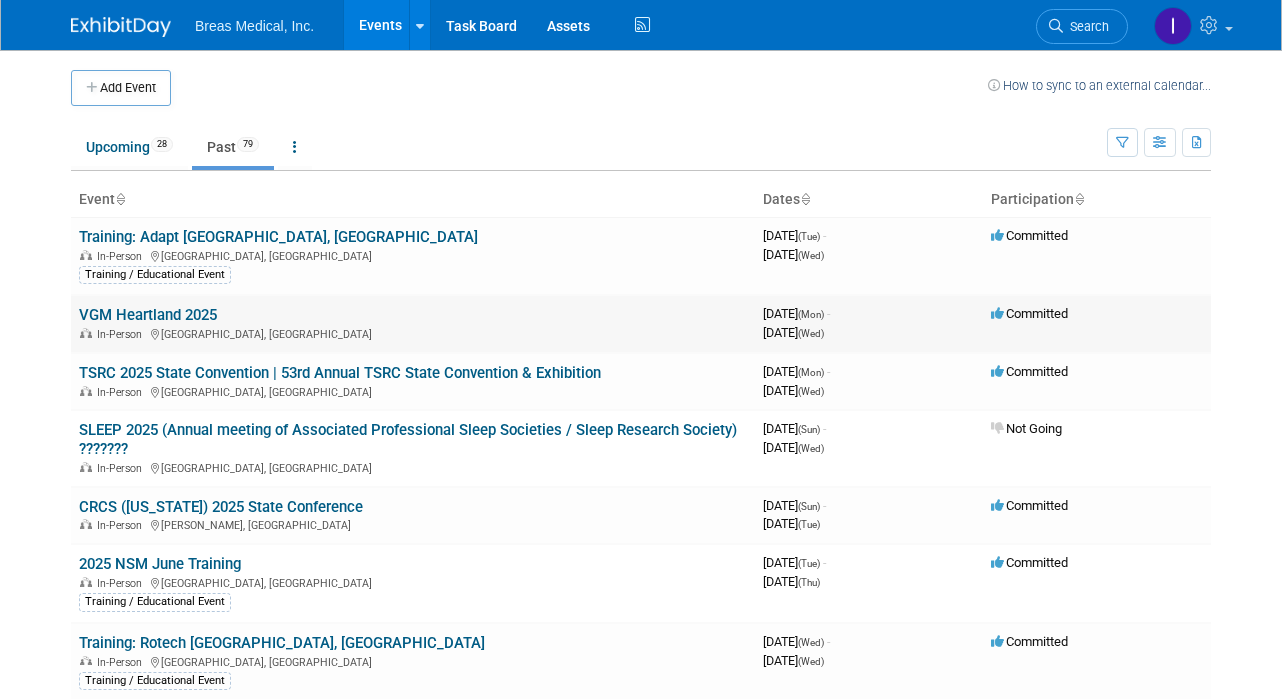 scroll, scrollTop: 0, scrollLeft: 0, axis: both 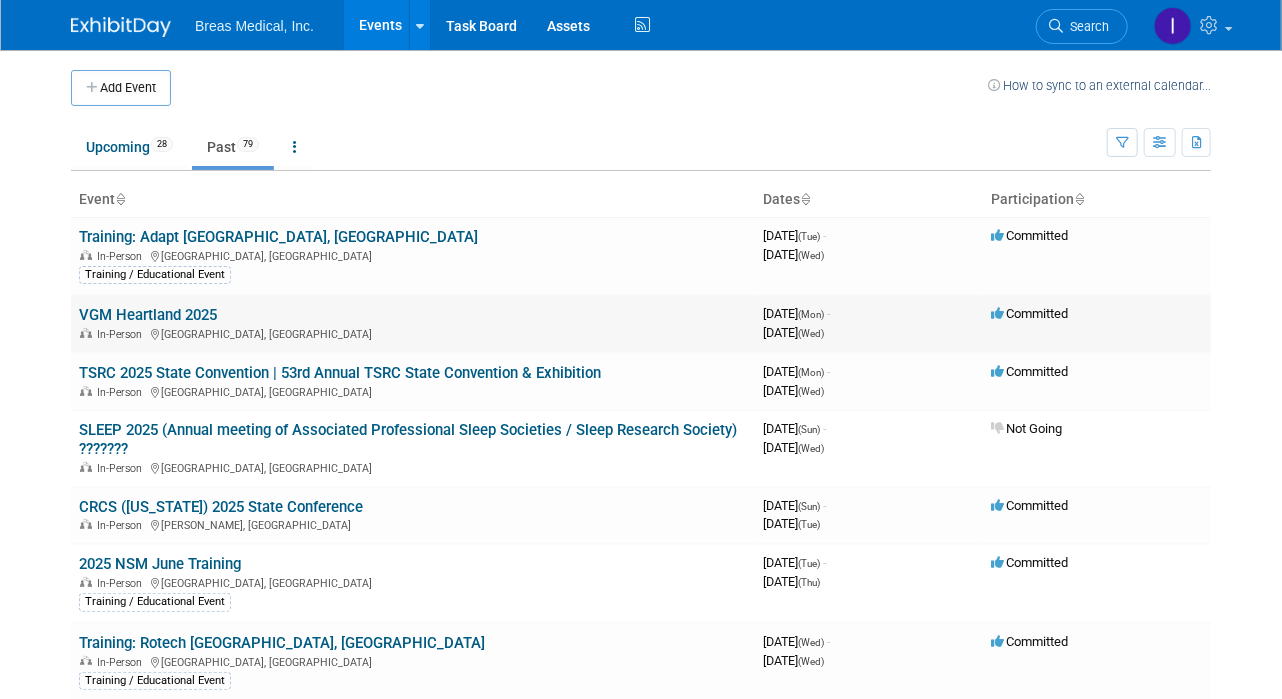 click on "VGM Heartland 2025" at bounding box center [148, 315] 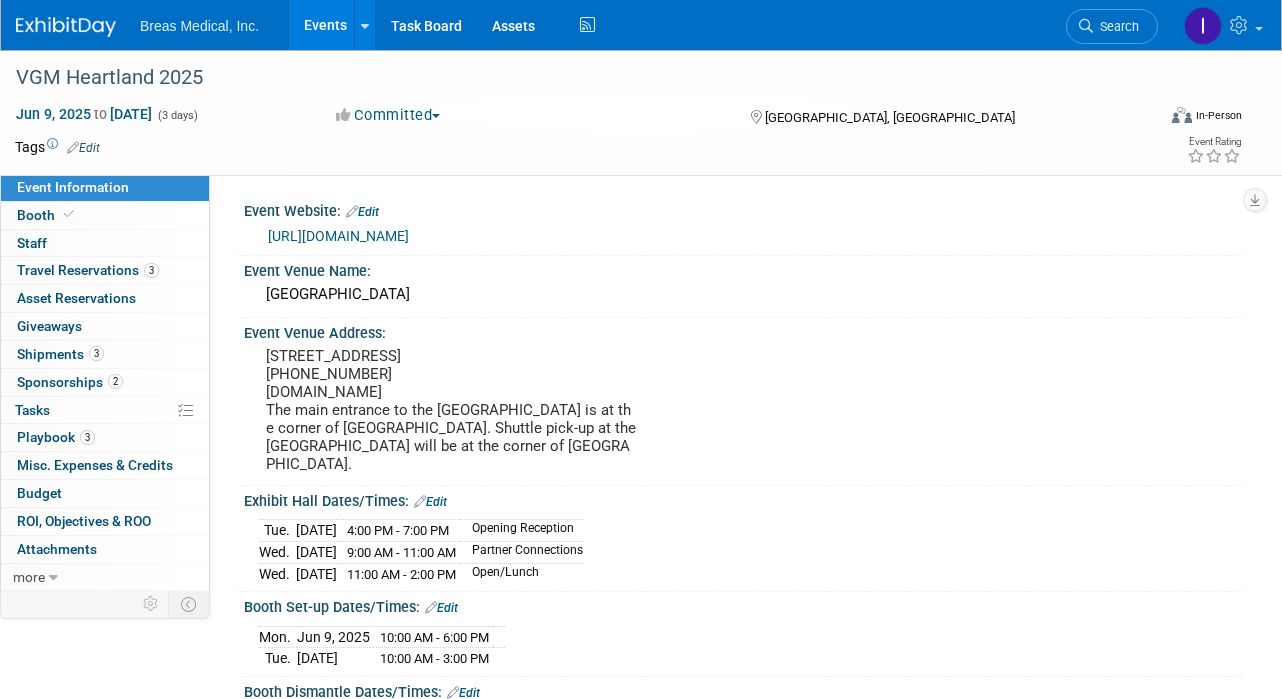 scroll, scrollTop: 0, scrollLeft: 0, axis: both 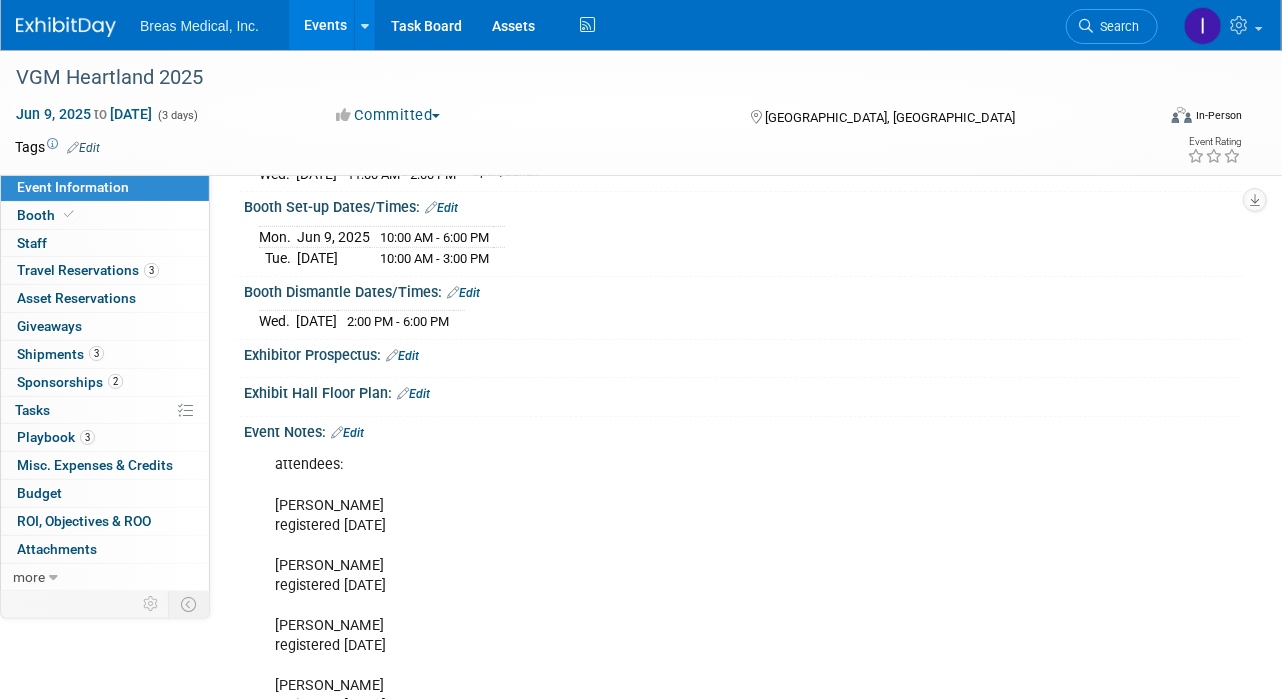 click on "Edit" at bounding box center (347, 433) 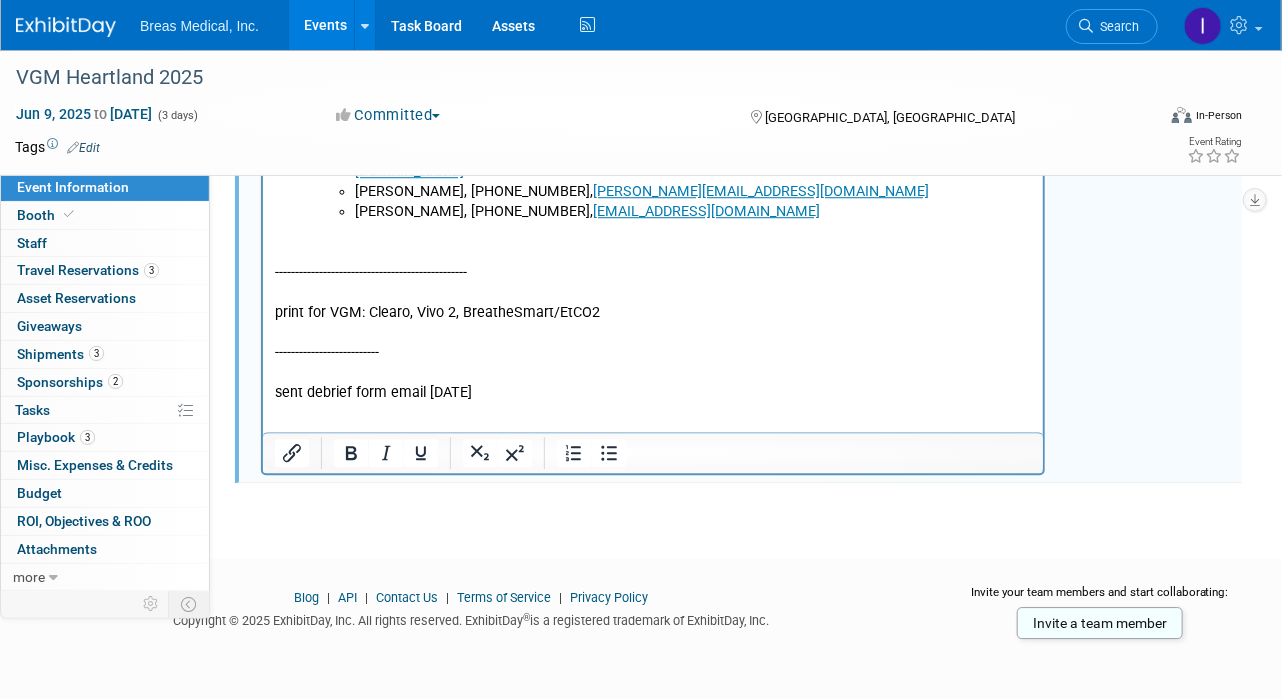 scroll, scrollTop: 2309, scrollLeft: 0, axis: vertical 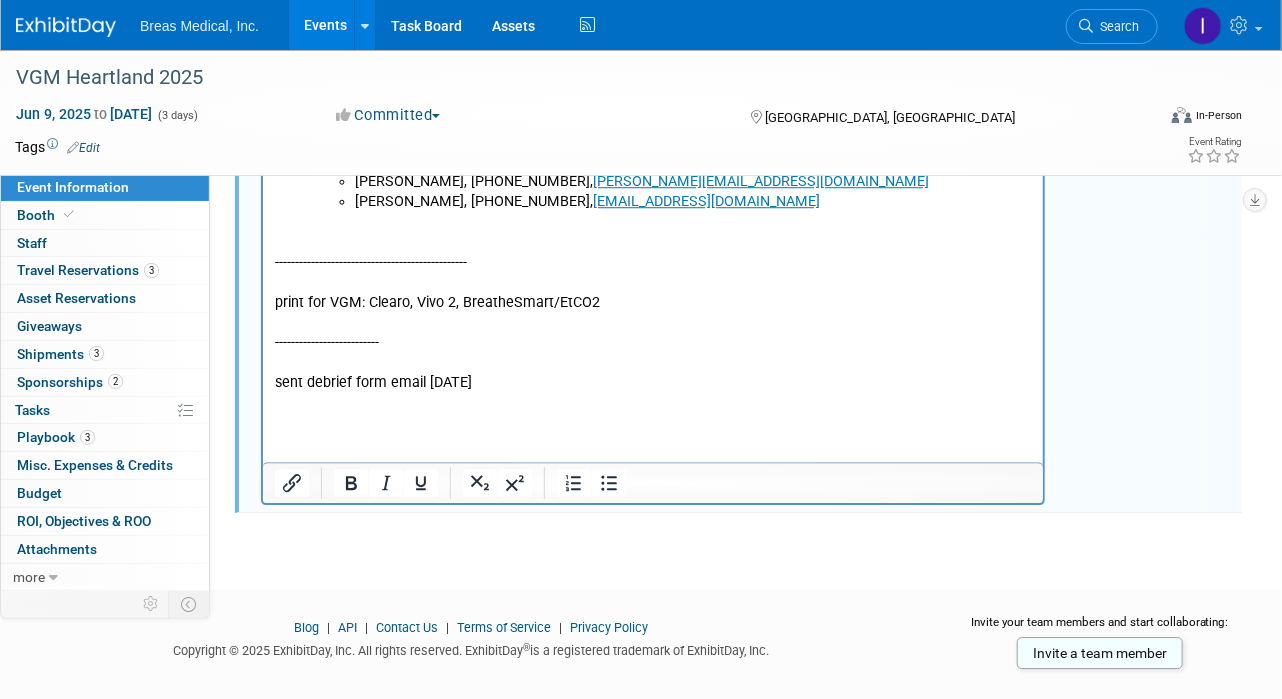 type 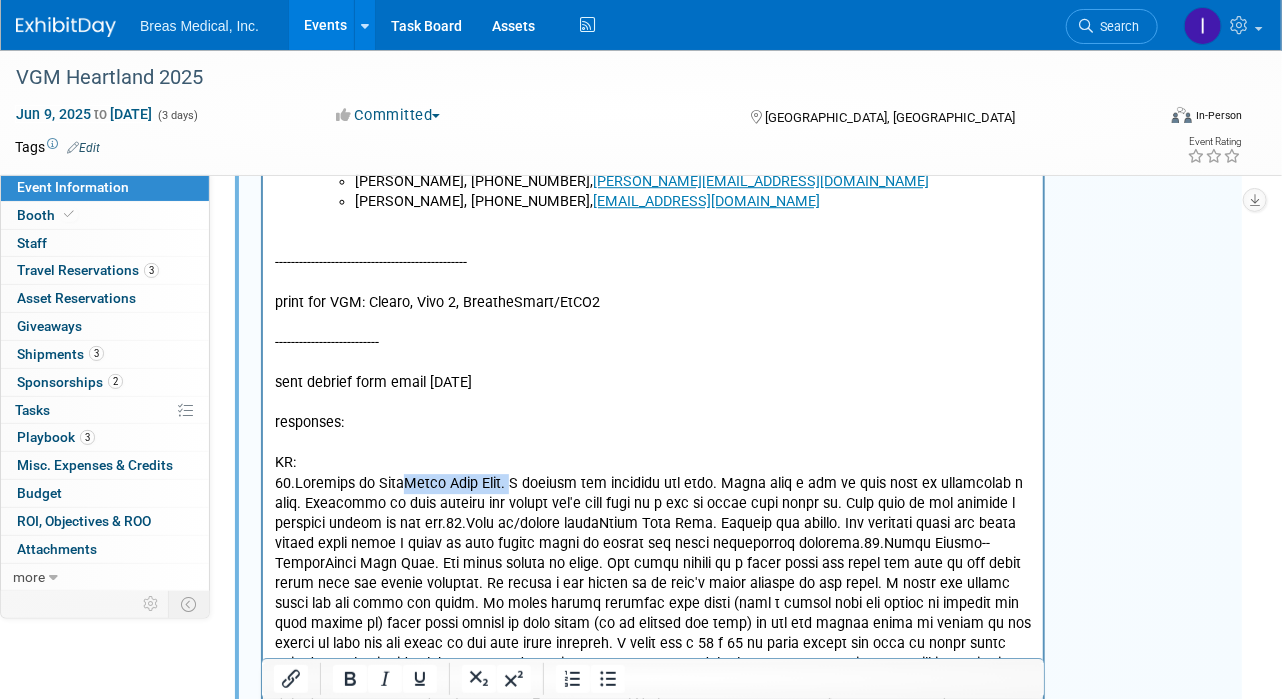 drag, startPoint x: 491, startPoint y: 464, endPoint x: 393, endPoint y: 459, distance: 98.12747 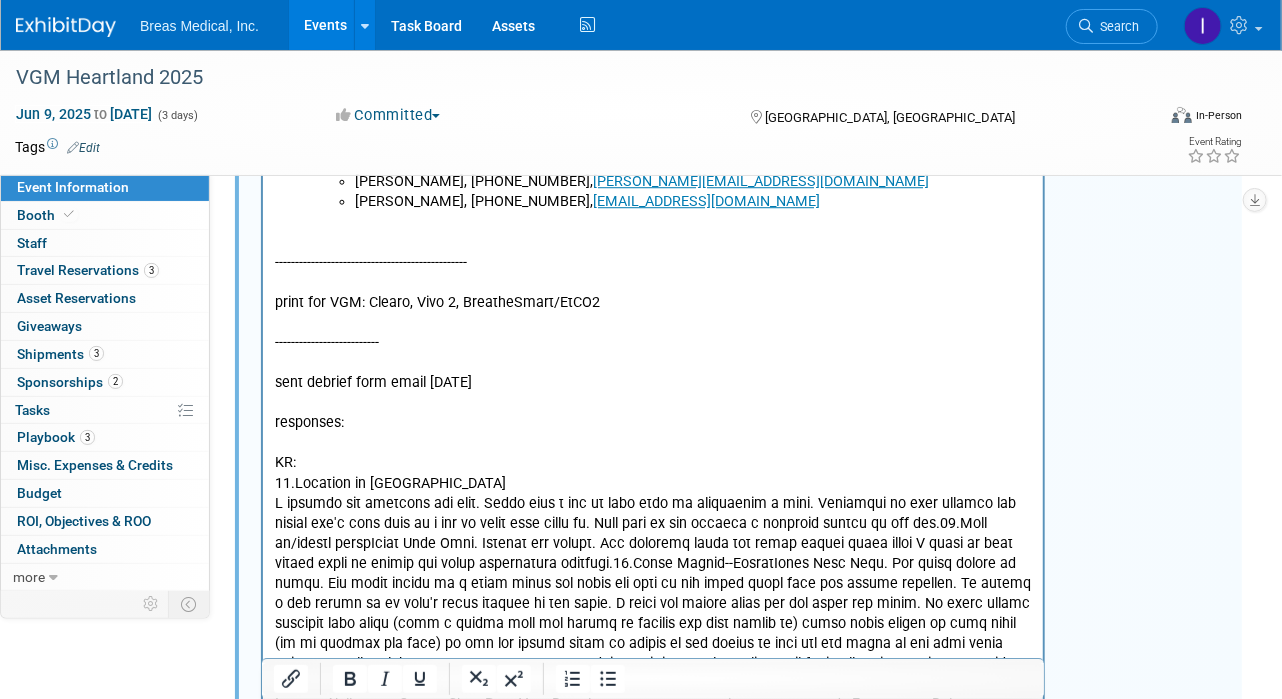 click at bounding box center [652, 655] 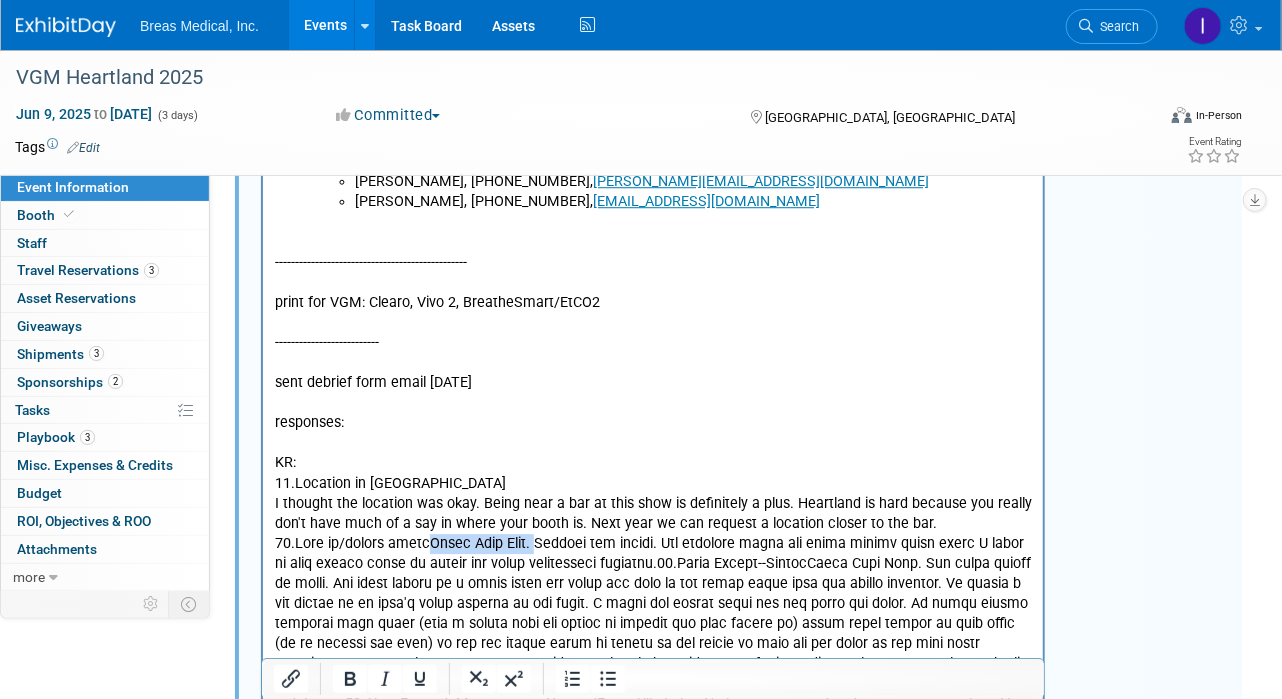 drag, startPoint x: 534, startPoint y: 524, endPoint x: 431, endPoint y: 516, distance: 103.31021 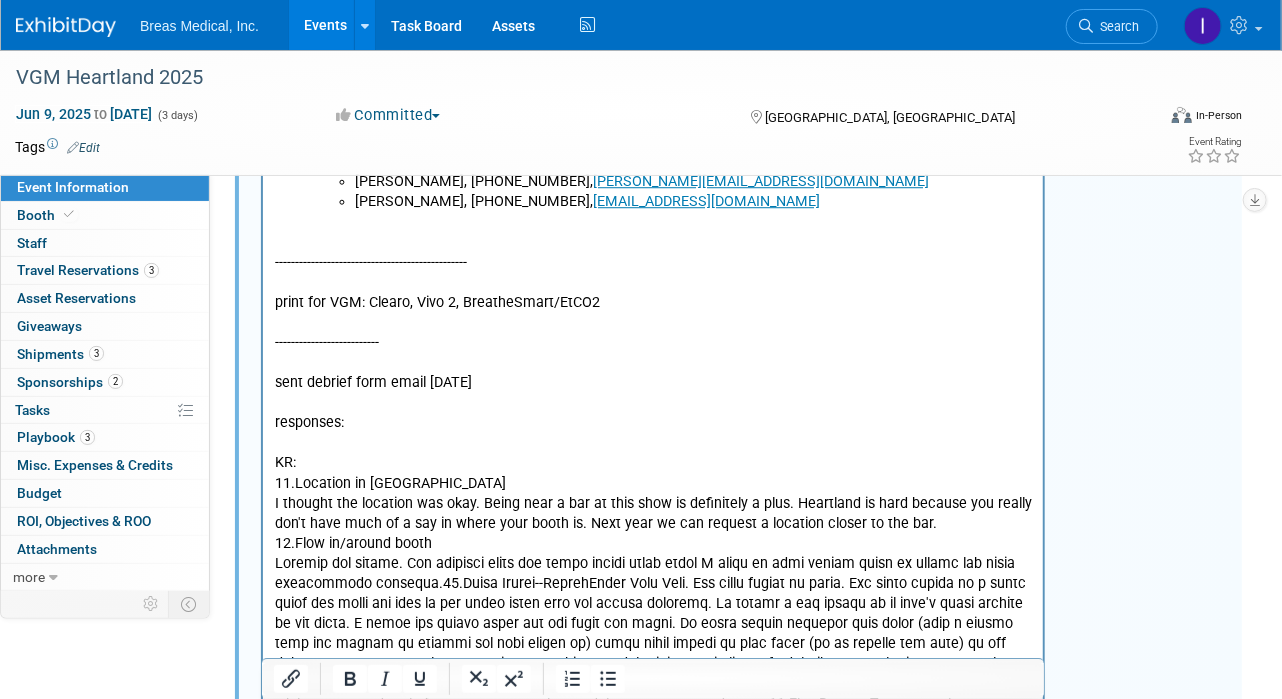 click at bounding box center (652, 685) 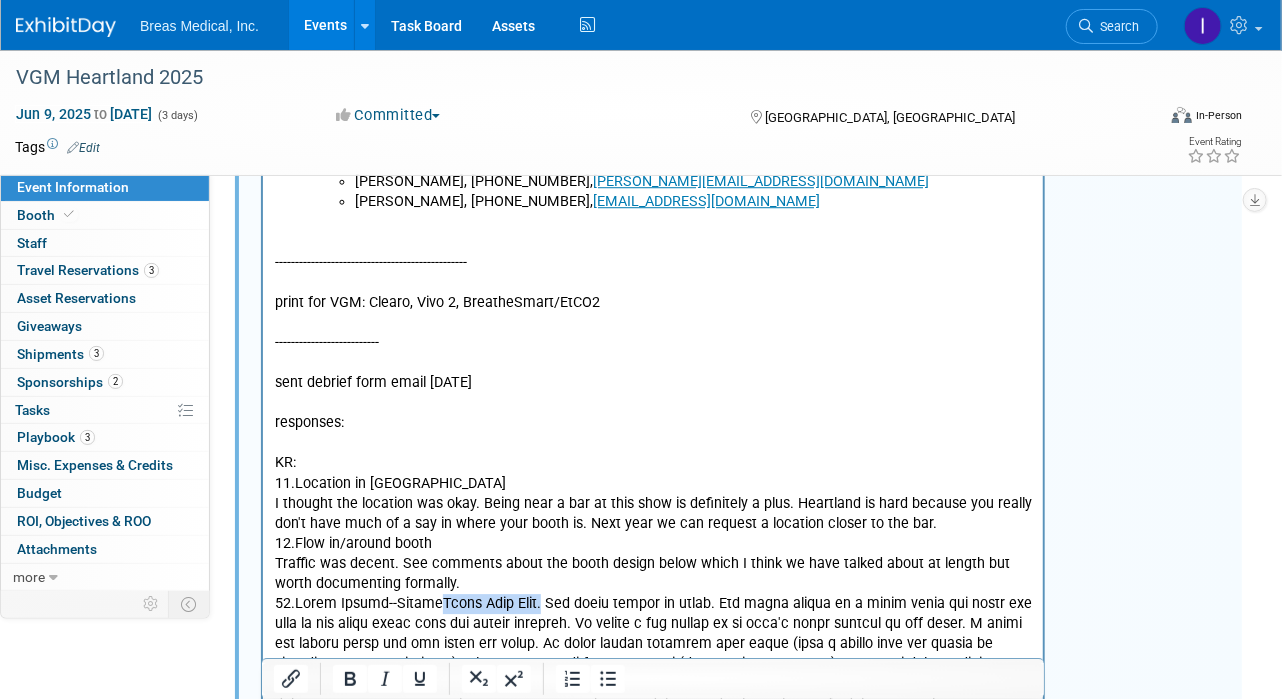 drag, startPoint x: 527, startPoint y: 581, endPoint x: 431, endPoint y: 580, distance: 96.00521 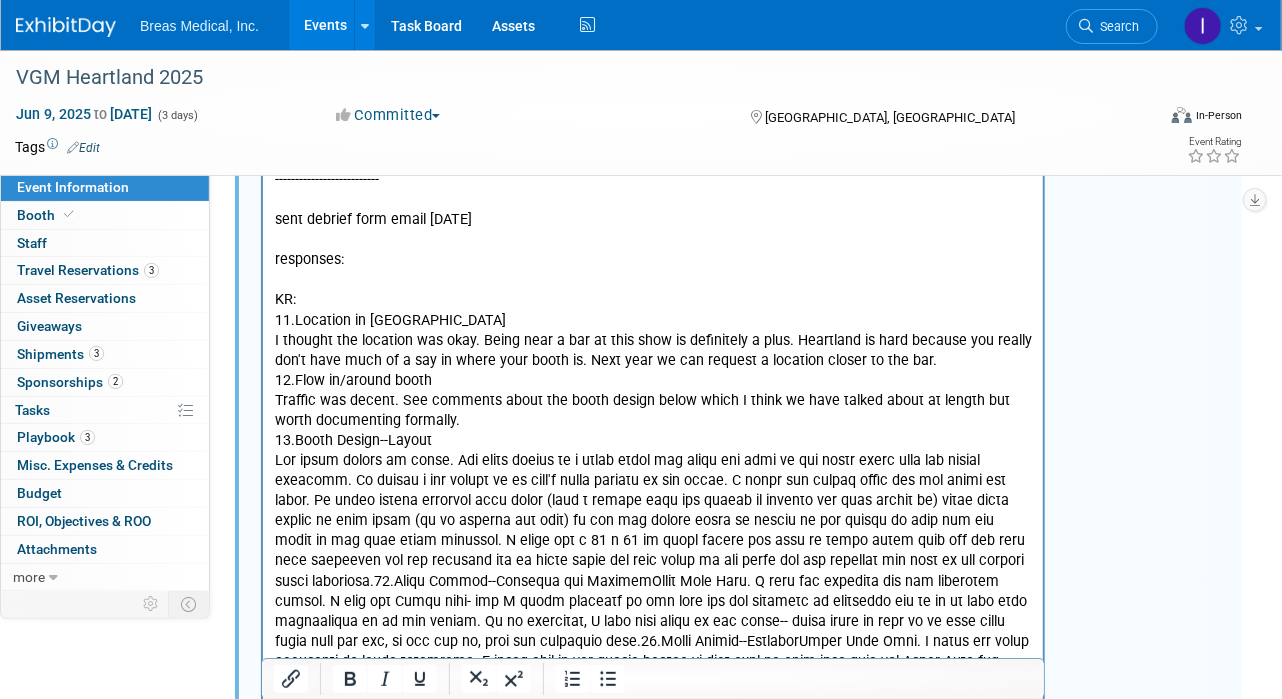 scroll, scrollTop: 2509, scrollLeft: 0, axis: vertical 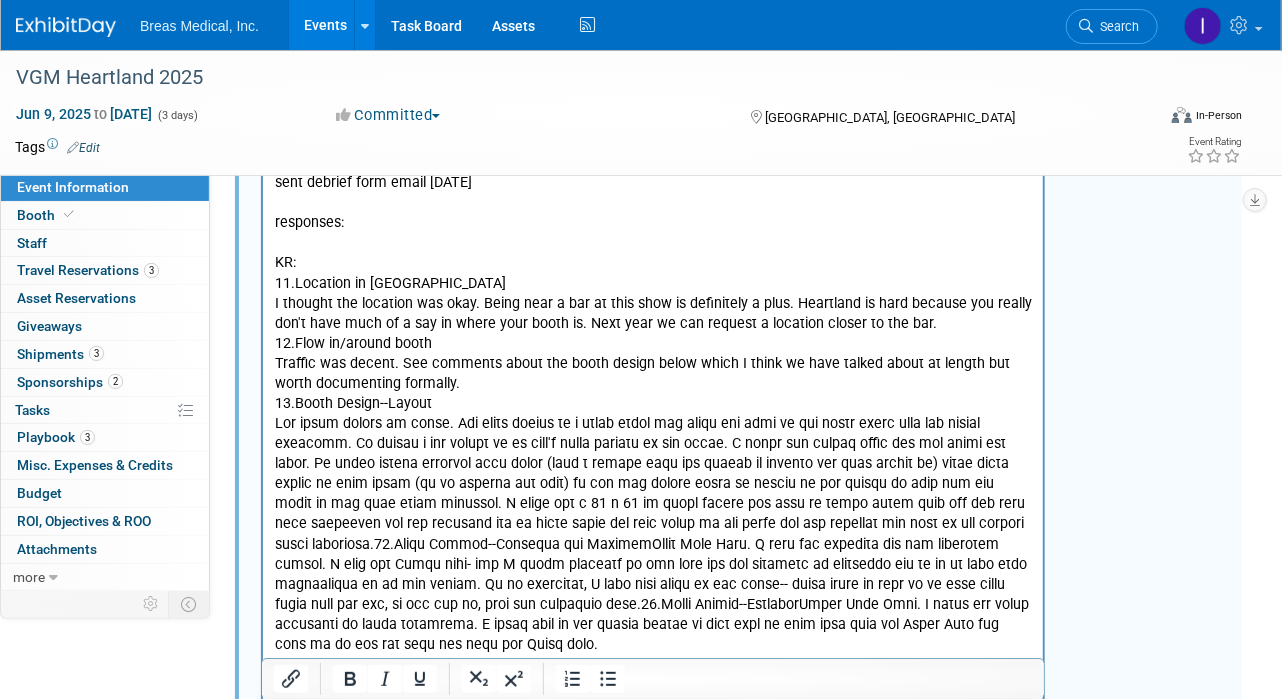 click at bounding box center [652, 535] 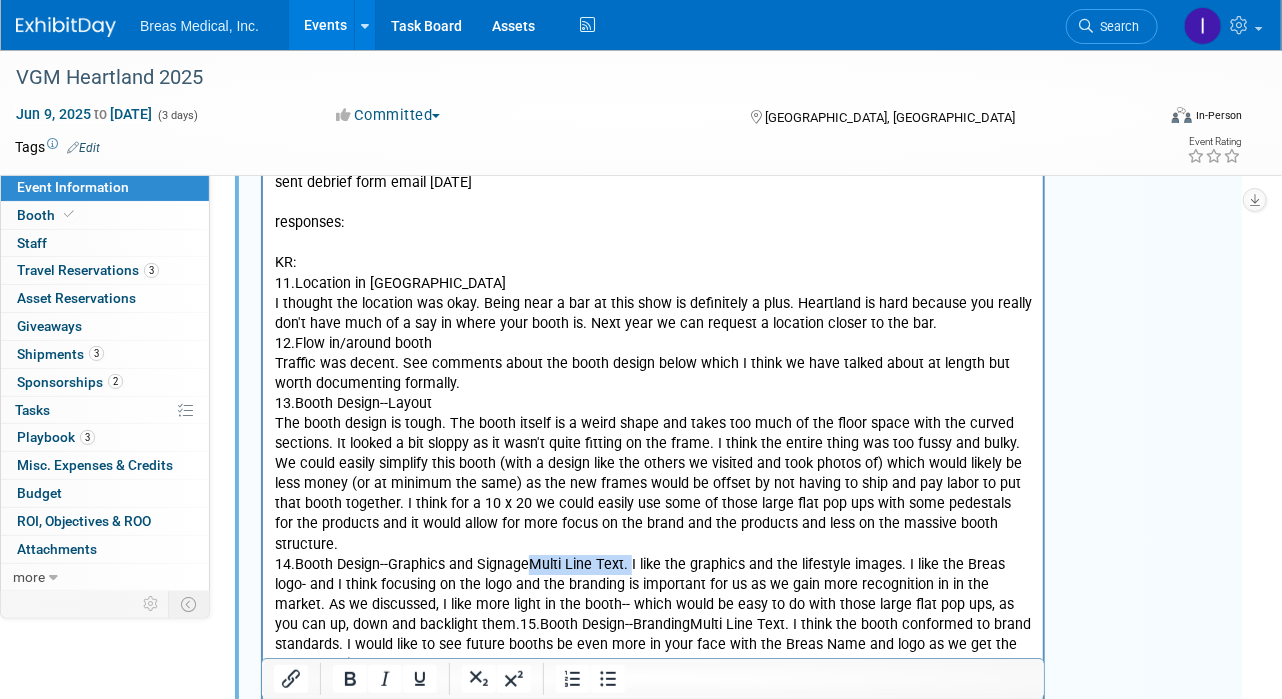 drag, startPoint x: 624, startPoint y: 522, endPoint x: 524, endPoint y: 515, distance: 100.2447 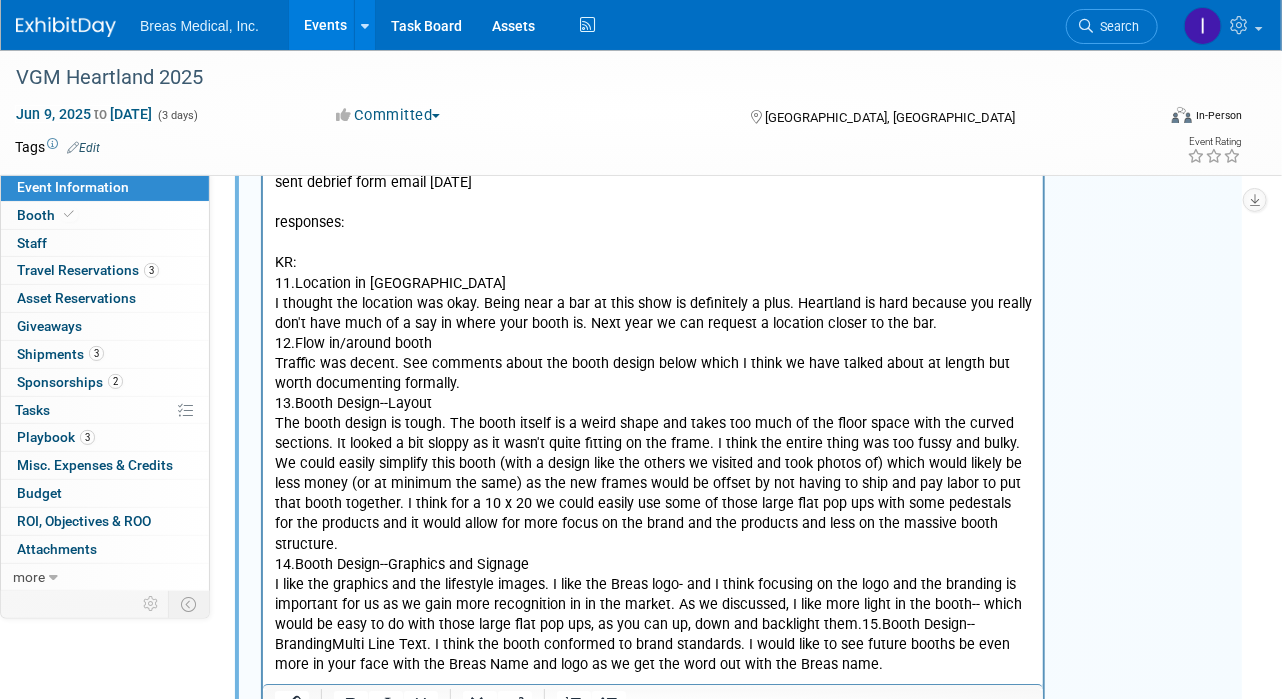 scroll, scrollTop: 2609, scrollLeft: 0, axis: vertical 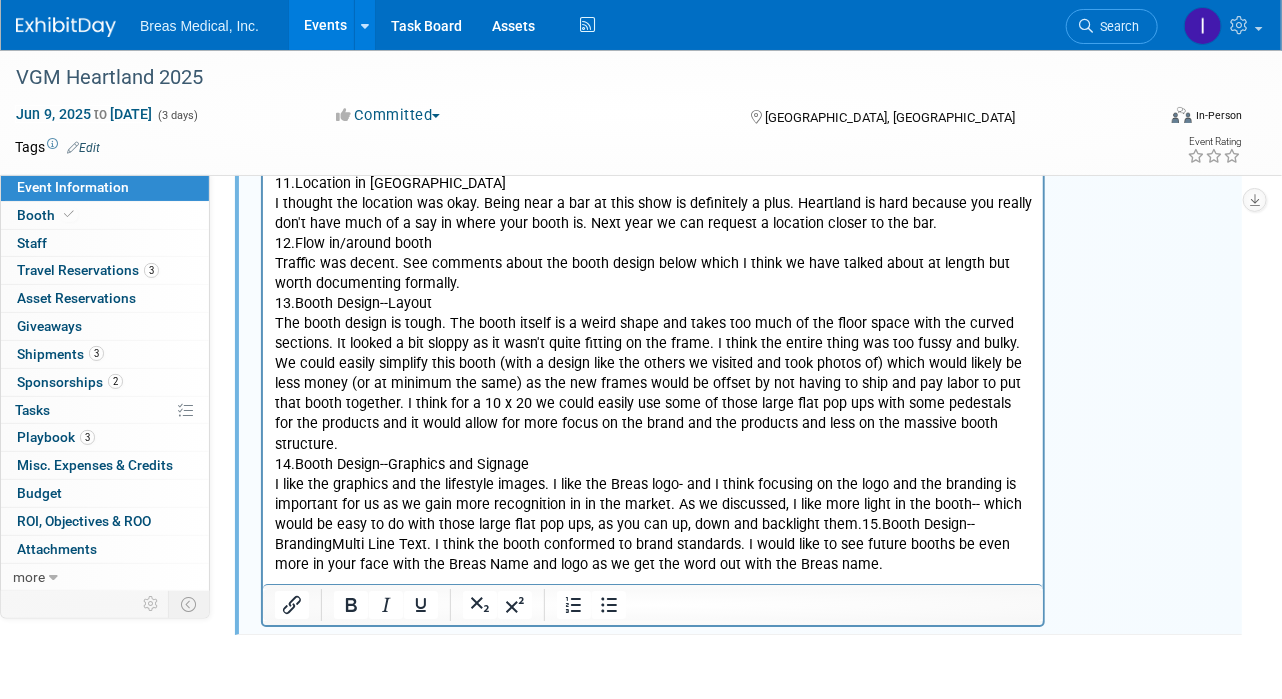 click on "I like the graphics and the lifestyle images. I like the Breas logo- and I think focusing on the logo and the branding is important for us as we gain more recognition in in the market. As we discussed, I like more light in the booth-- which would be easy to do with those large flat pop ups, as you can up, down and backlight them.15.Booth Design--BrandingMulti Line Text. I think the booth conformed to brand standards. I would like to see future booths be even more in your face with the Breas Name and logo as we get the word out with the Breas name." at bounding box center [652, 526] 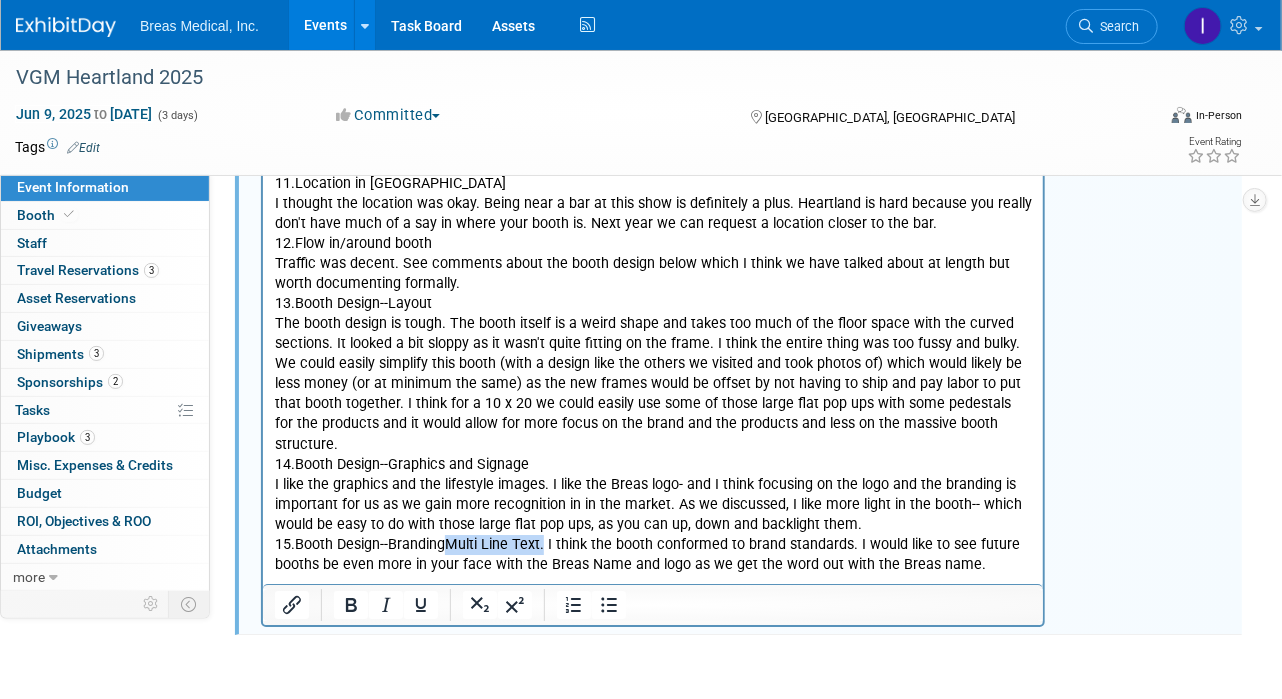 drag, startPoint x: 542, startPoint y: 504, endPoint x: 444, endPoint y: 502, distance: 98.02041 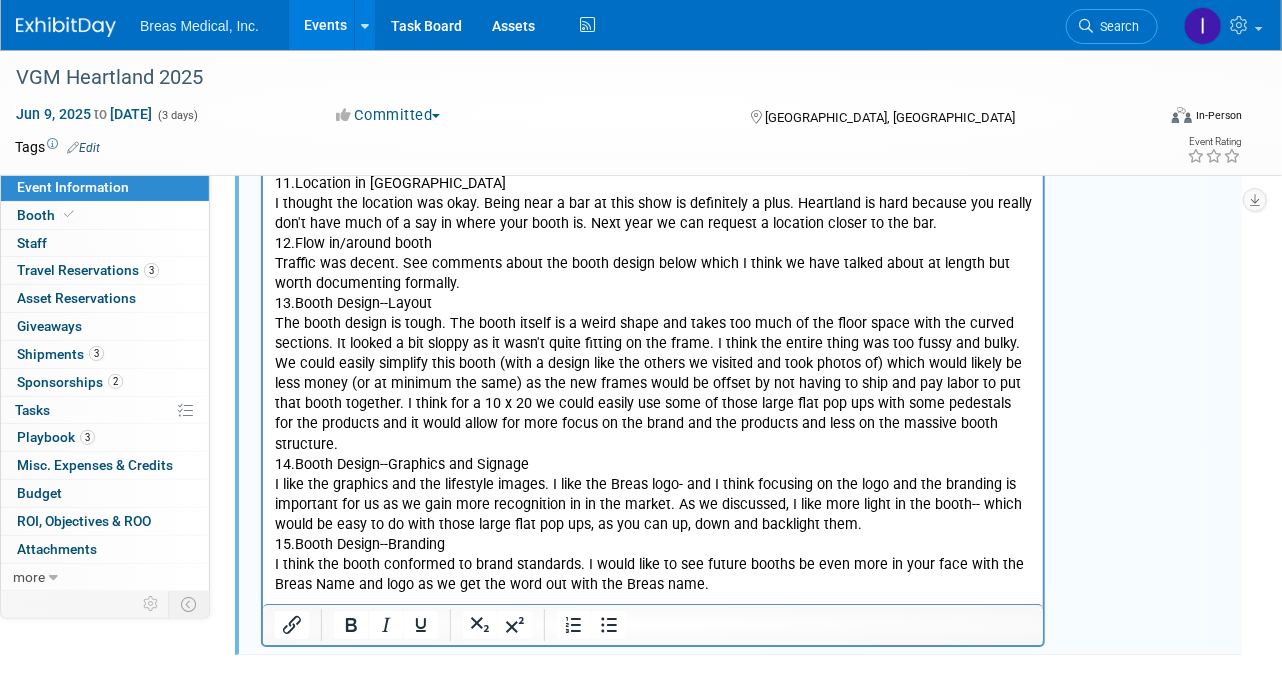 click on "attendees: [PERSON_NAME] registered [DATE] [PERSON_NAME] registered [DATE] [PERSON_NAME] registered [DATE] [PERSON_NAME] registered [DATE] [PERSON_NAME] confirming attendance per email [DATE] [PERSON_NAME] registered [DATE] CS email [DATE]: Also, can you send the Heartland meeting calendar invite to [PERSON_NAME], [PERSON_NAME], [PERSON_NAME] and myself?  -------------------------------- Speaker application account: [PERSON_NAME][EMAIL_ADDRESS][DOMAIN_NAME] / Vivo45LS! Sign In: Heartland Conference Speaker sign up:  Verify Email: Heartland Conference speaker submission completed [DATE] Speaker submission ACCEPTED! [DATE] ------------------------- [DATE] - Golf Tournament, Pre-Conference, Kick-Off Event, and Entertainment  [DATE] - Educational Tracks, Expo Hall, Fireworks, Food, and Fun  [DATE] - Educational Tracks, Expo Hall, and Farewell At The Farm  ------------------------------ Thank you for registering. You are confirmed for Heartland Conference. Name: [PERSON_NAME] Confirmation #: 49943377 Click here to review or update your registration" at bounding box center (652, -583) 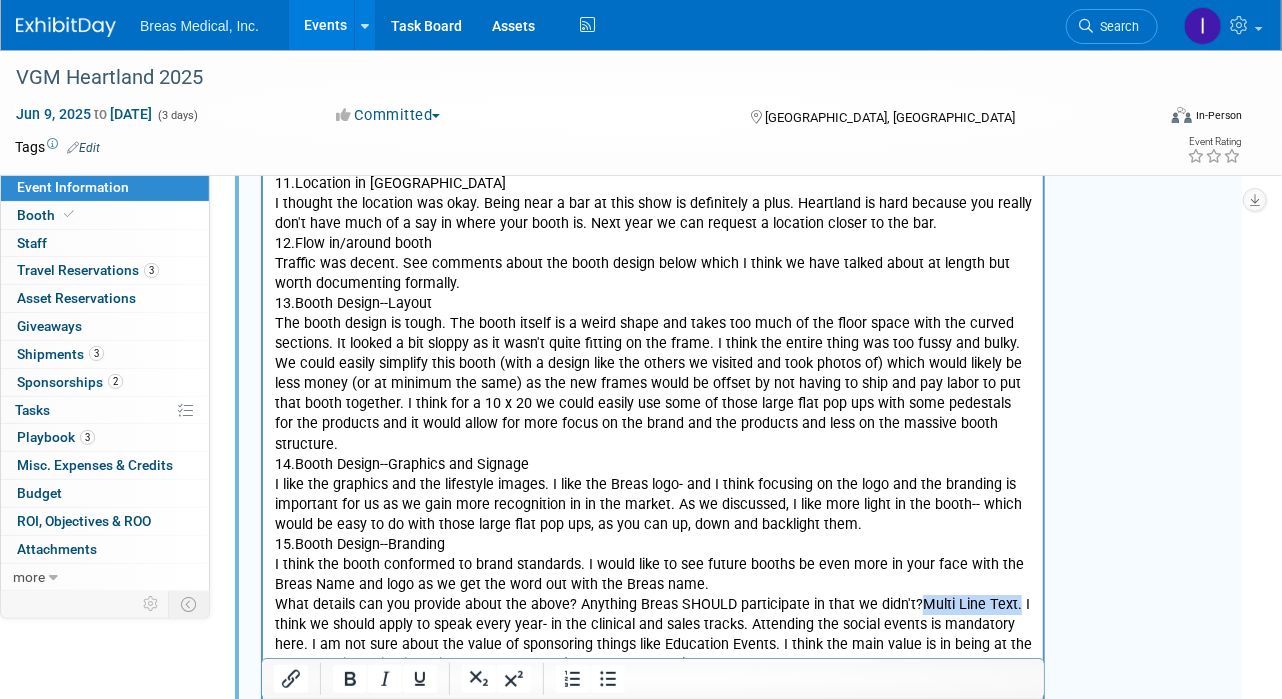 drag, startPoint x: 1007, startPoint y: 563, endPoint x: 908, endPoint y: 565, distance: 99.0202 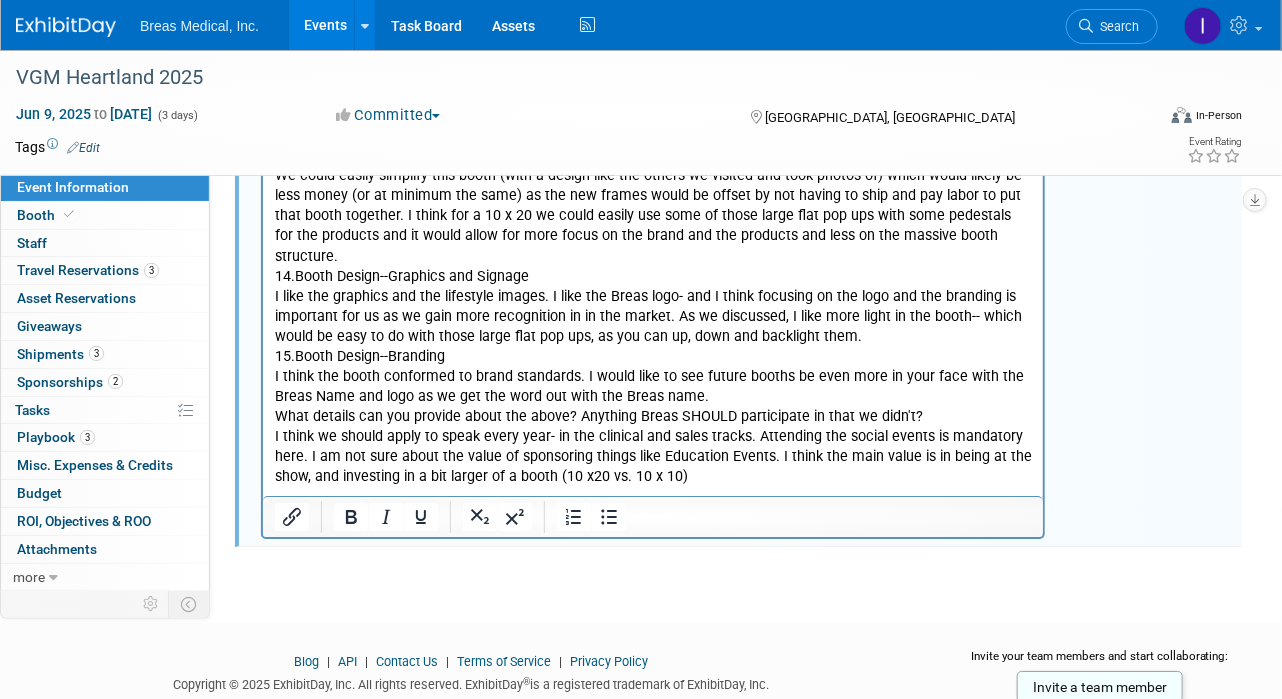 scroll, scrollTop: 2809, scrollLeft: 0, axis: vertical 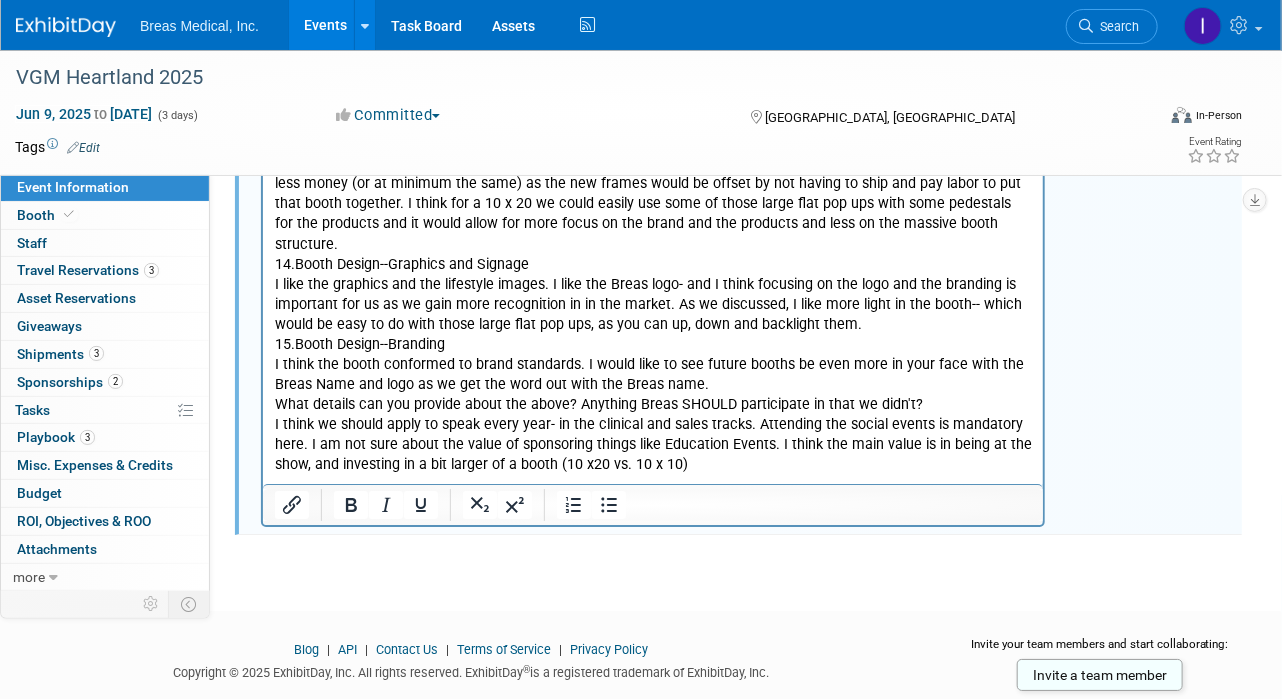 click on "I think we should apply to speak every year- in the clinical and sales tracks. Attending the social events is mandatory here. I am not sure about the value of sponsoring things like Education Events. I think the main value is in being at the show, and investing in a bit larger of a booth (10 x20 vs. 10 x 10)" at bounding box center (652, 447) 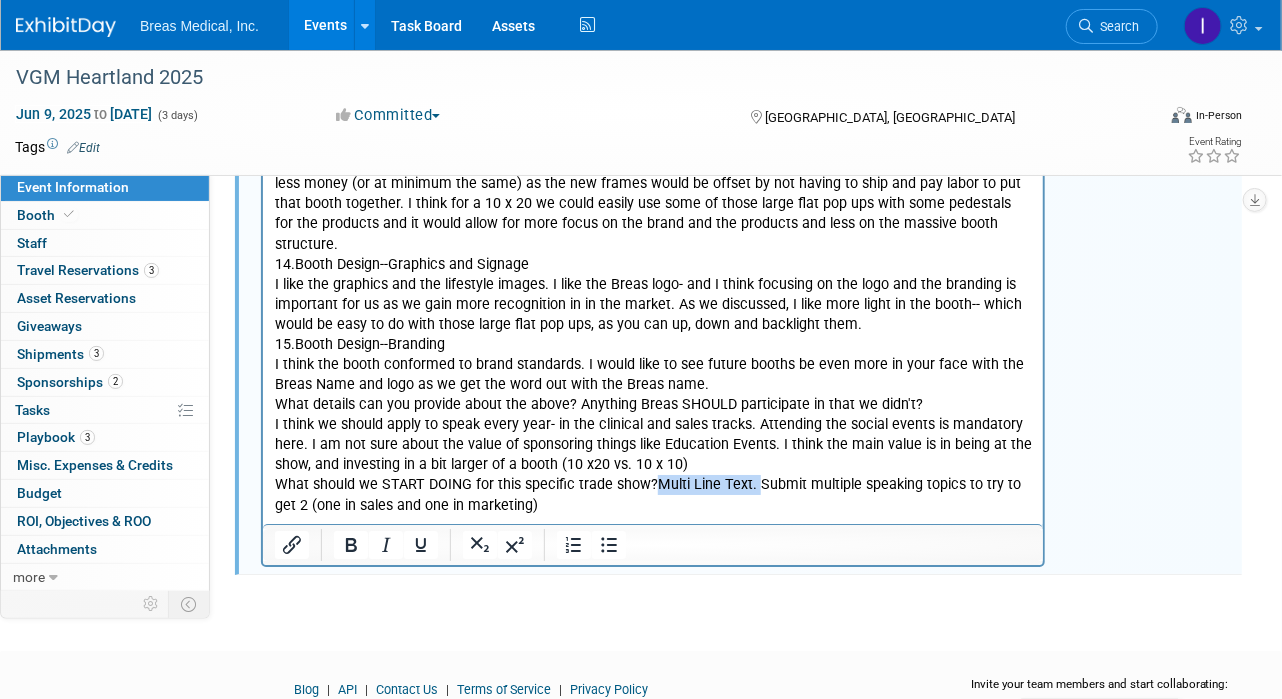 drag, startPoint x: 751, startPoint y: 442, endPoint x: 651, endPoint y: 443, distance: 100.005 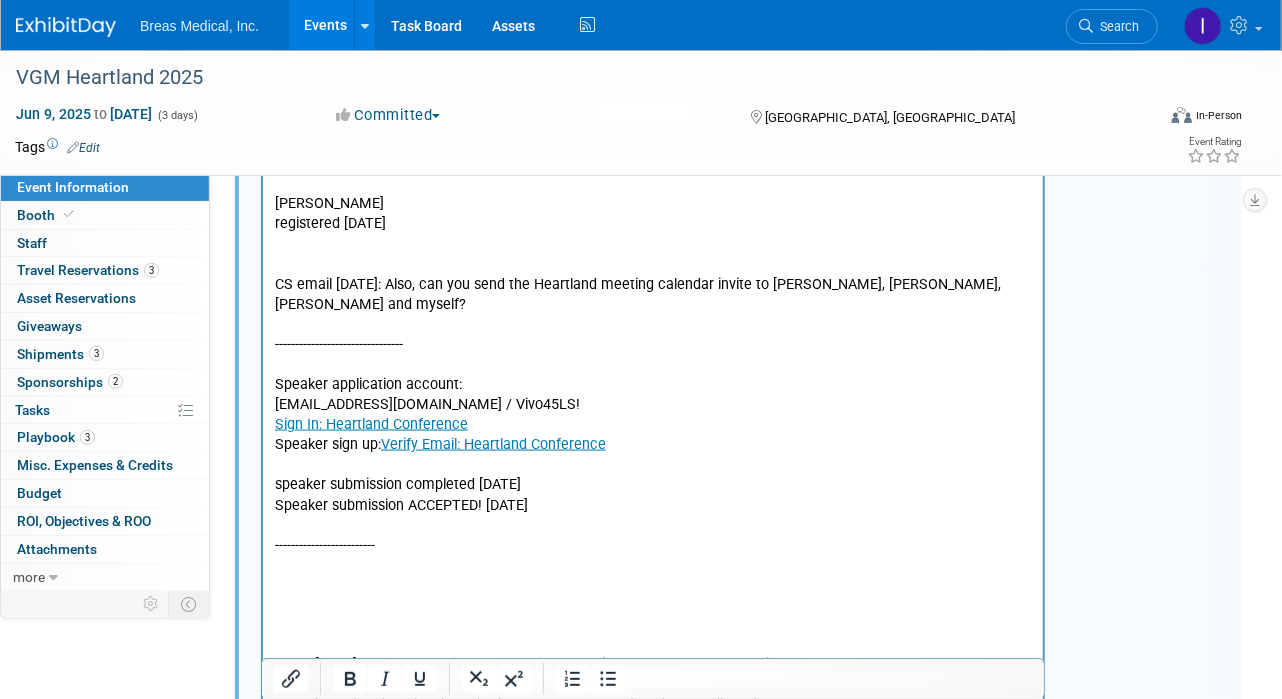 scroll, scrollTop: 652, scrollLeft: 0, axis: vertical 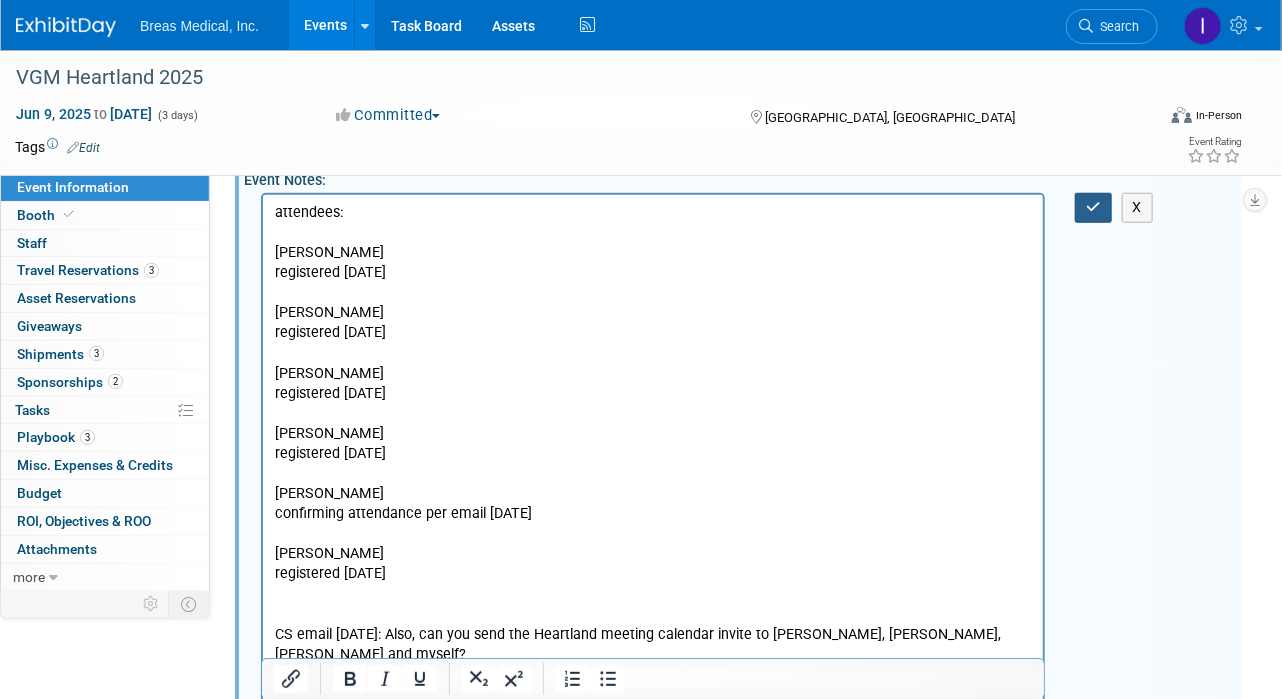 click at bounding box center [1093, 207] 